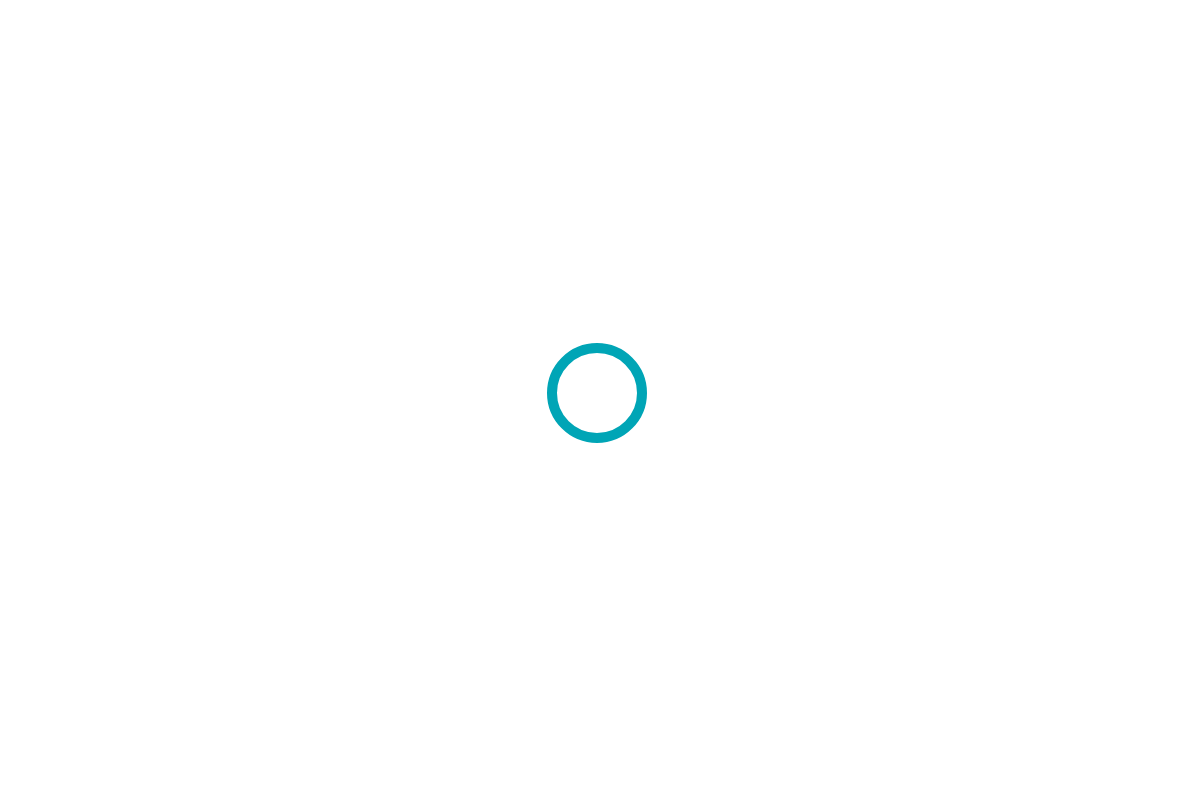 scroll, scrollTop: 0, scrollLeft: 0, axis: both 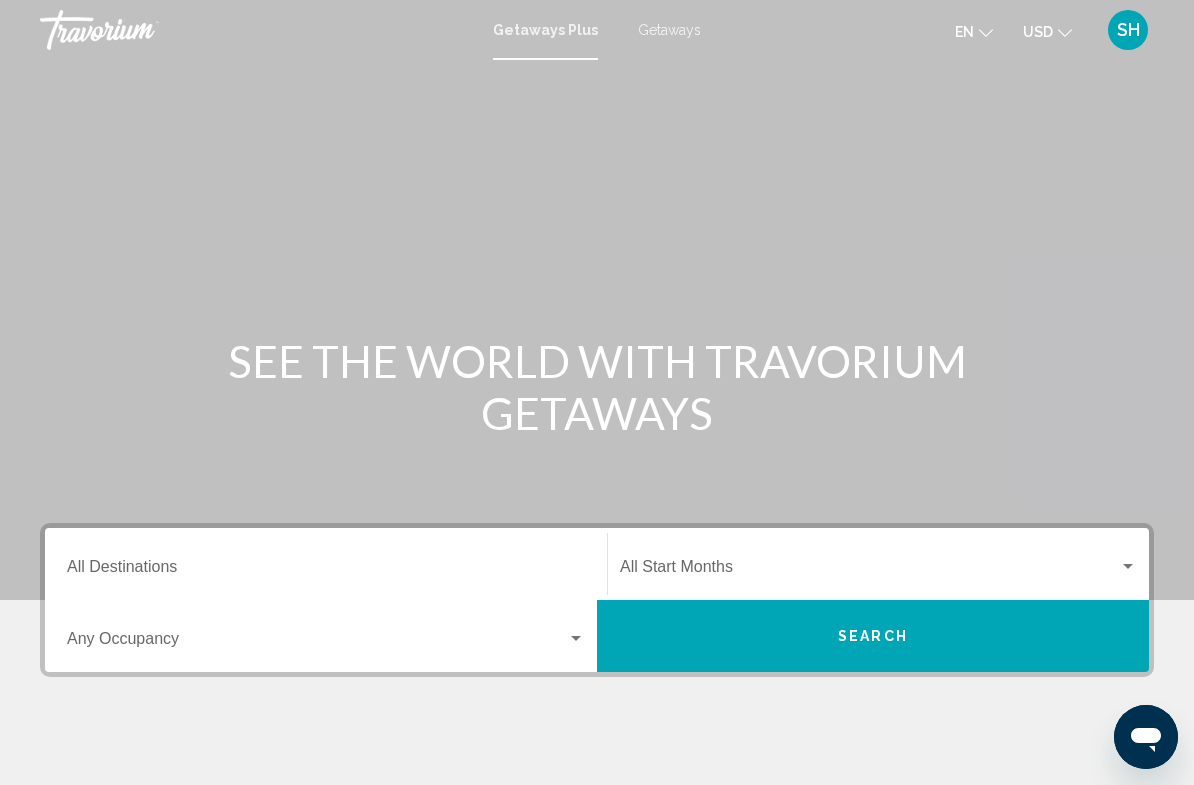click on "Destination All Destinations" at bounding box center (326, 564) 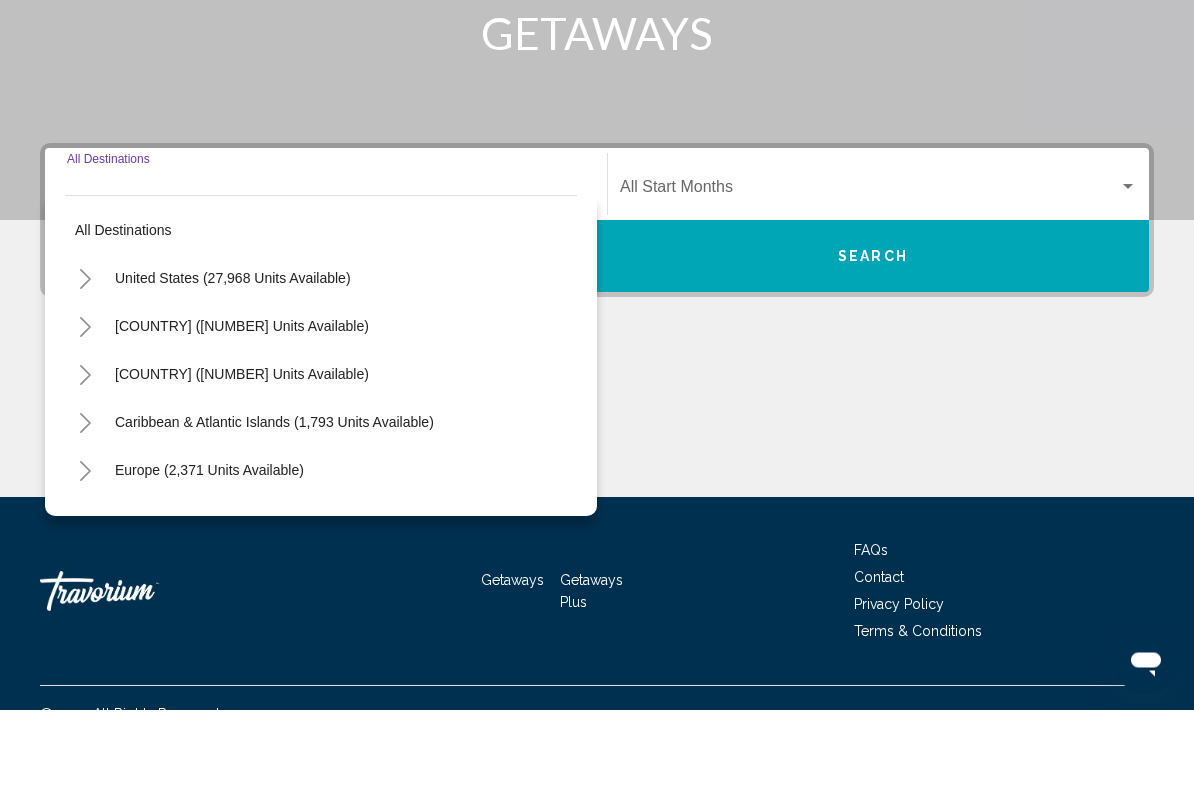 scroll, scrollTop: 337, scrollLeft: 0, axis: vertical 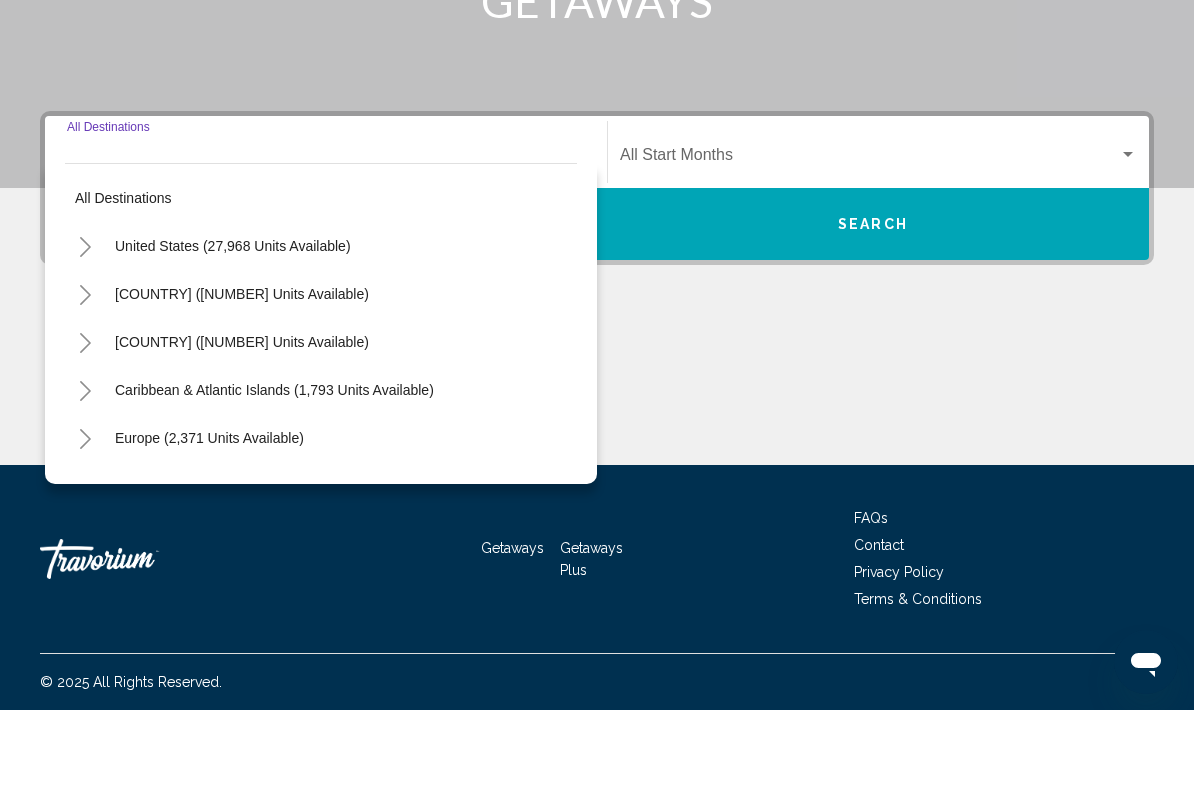 click 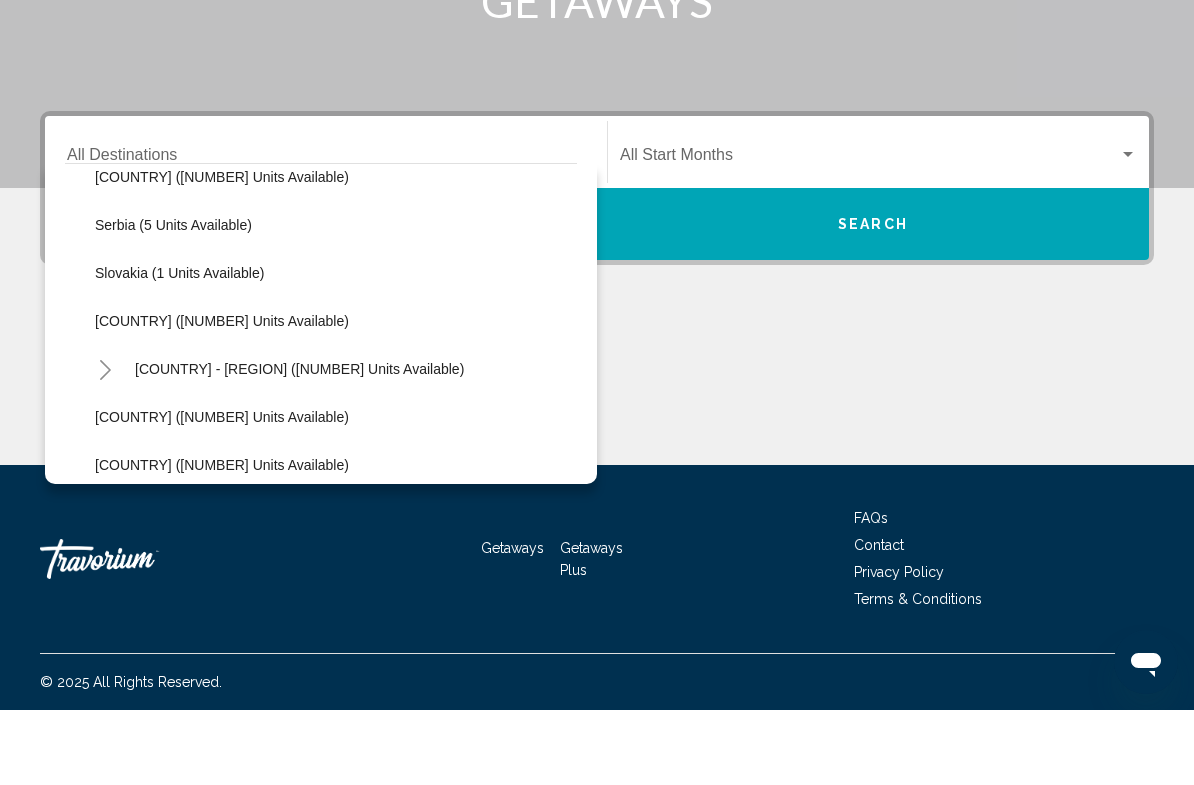 scroll, scrollTop: 639, scrollLeft: 0, axis: vertical 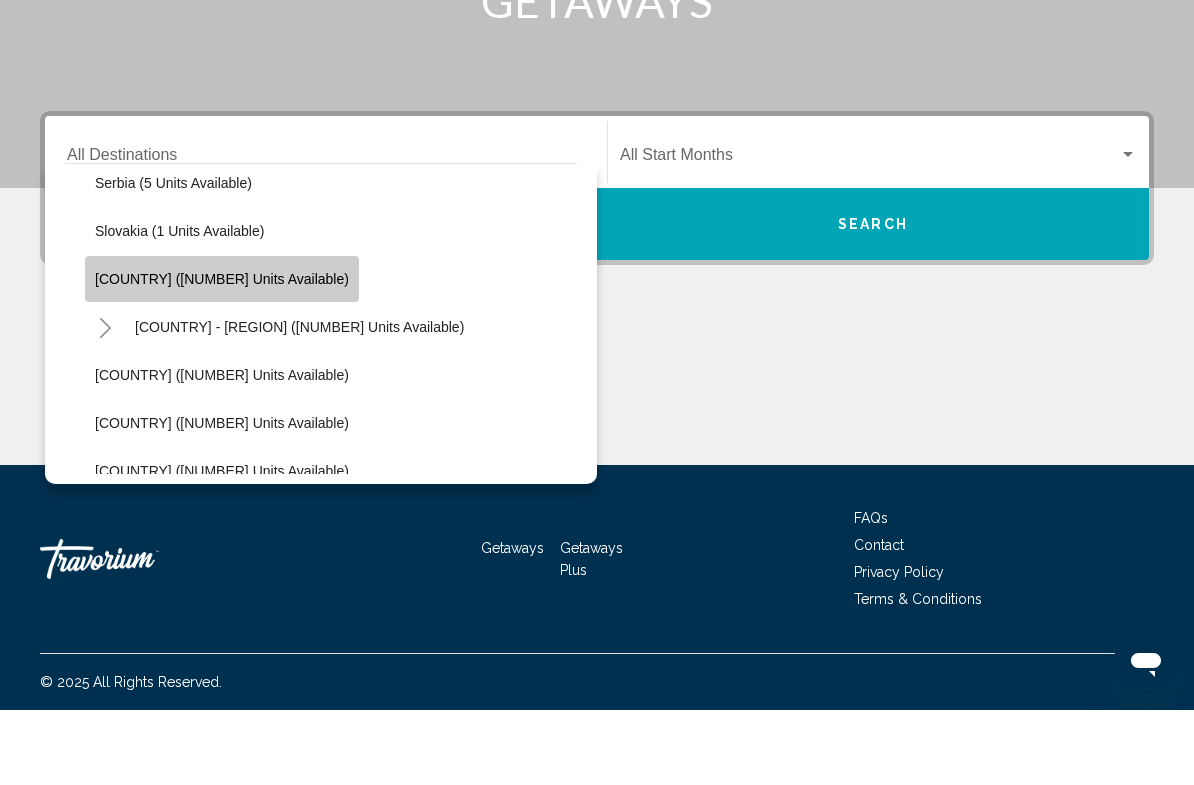 click on "Spain (83 units available)" 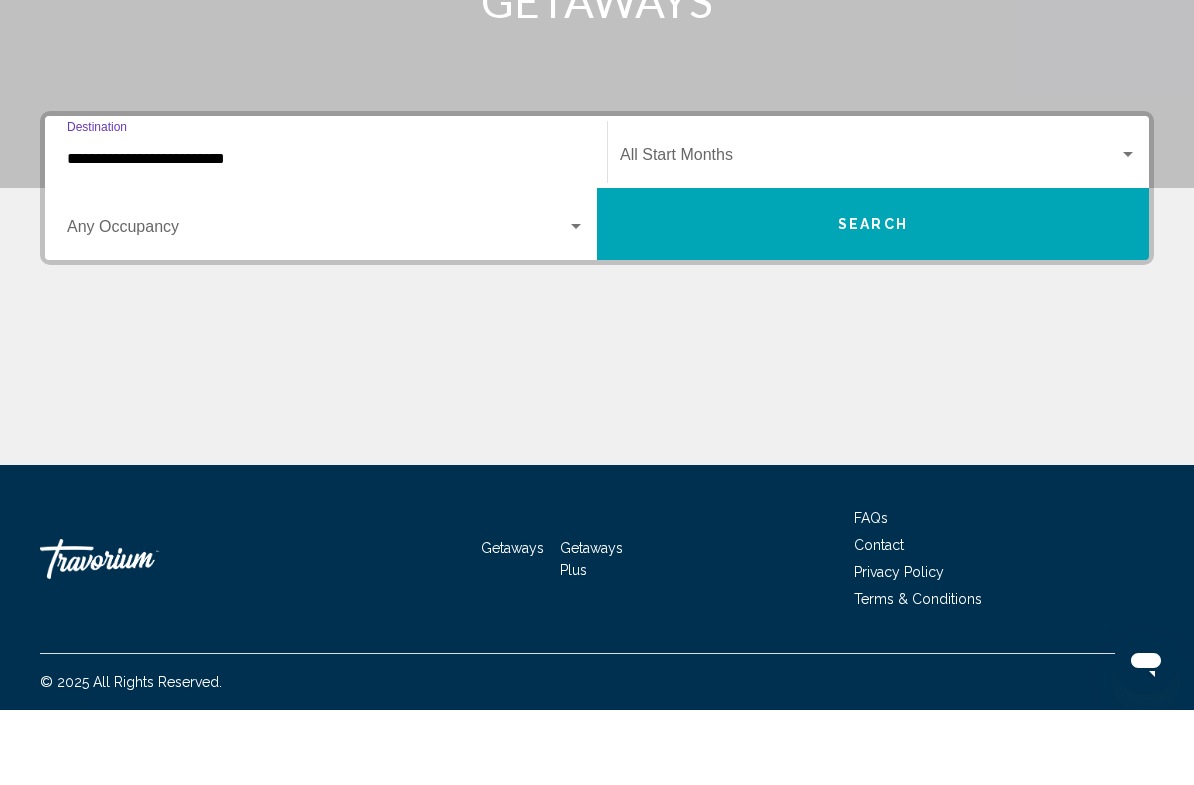 click at bounding box center [869, 234] 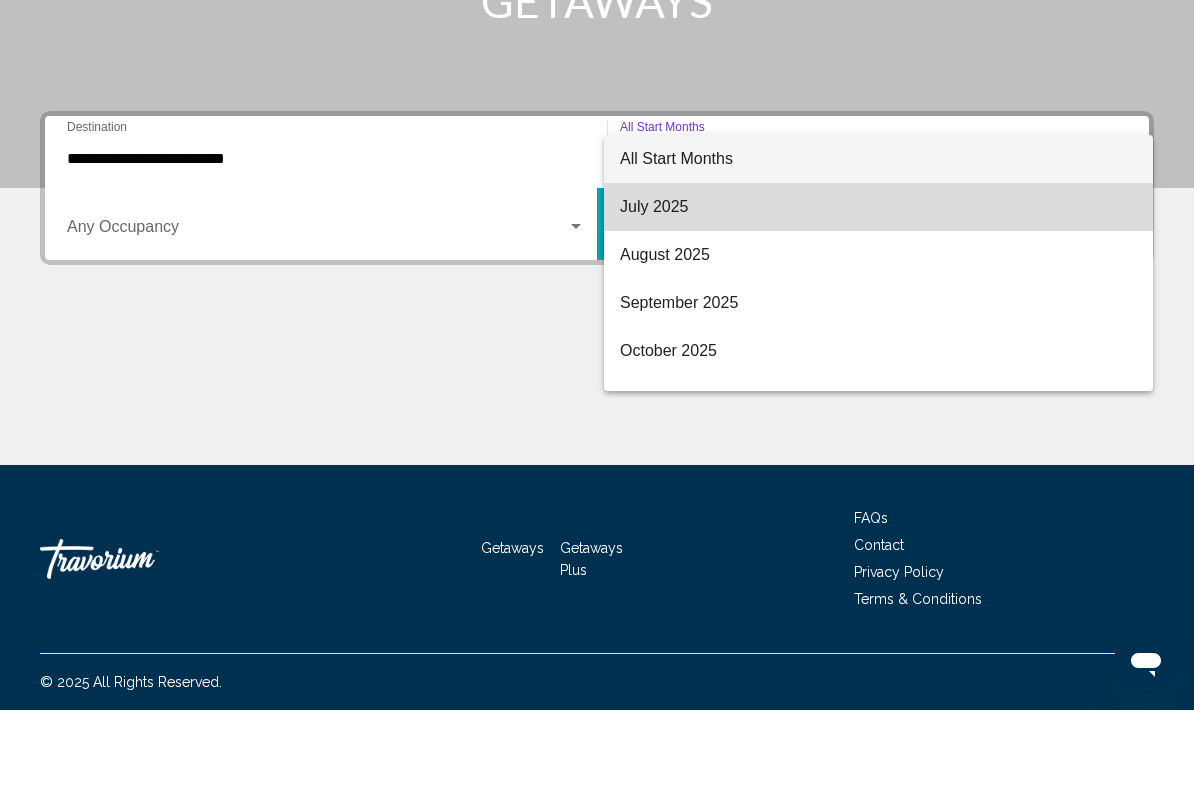 click on "July 2025" at bounding box center (878, 282) 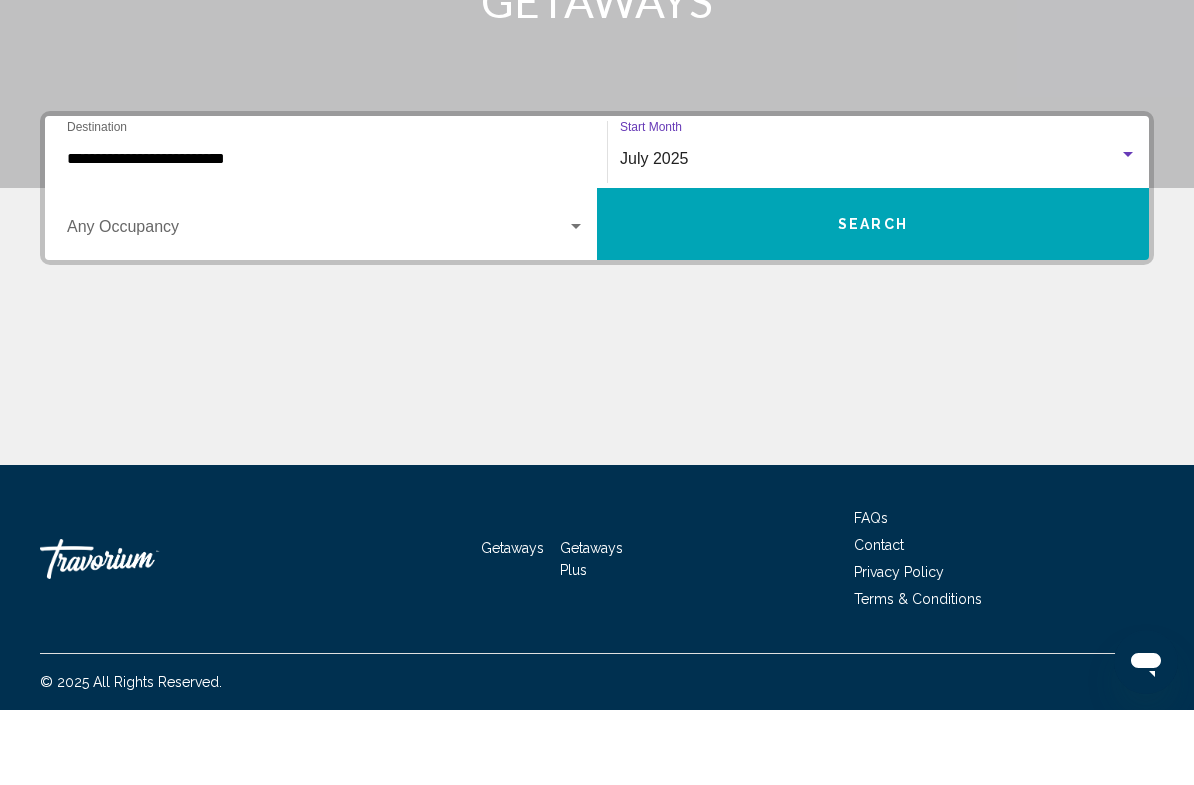 click on "Search" at bounding box center (873, 300) 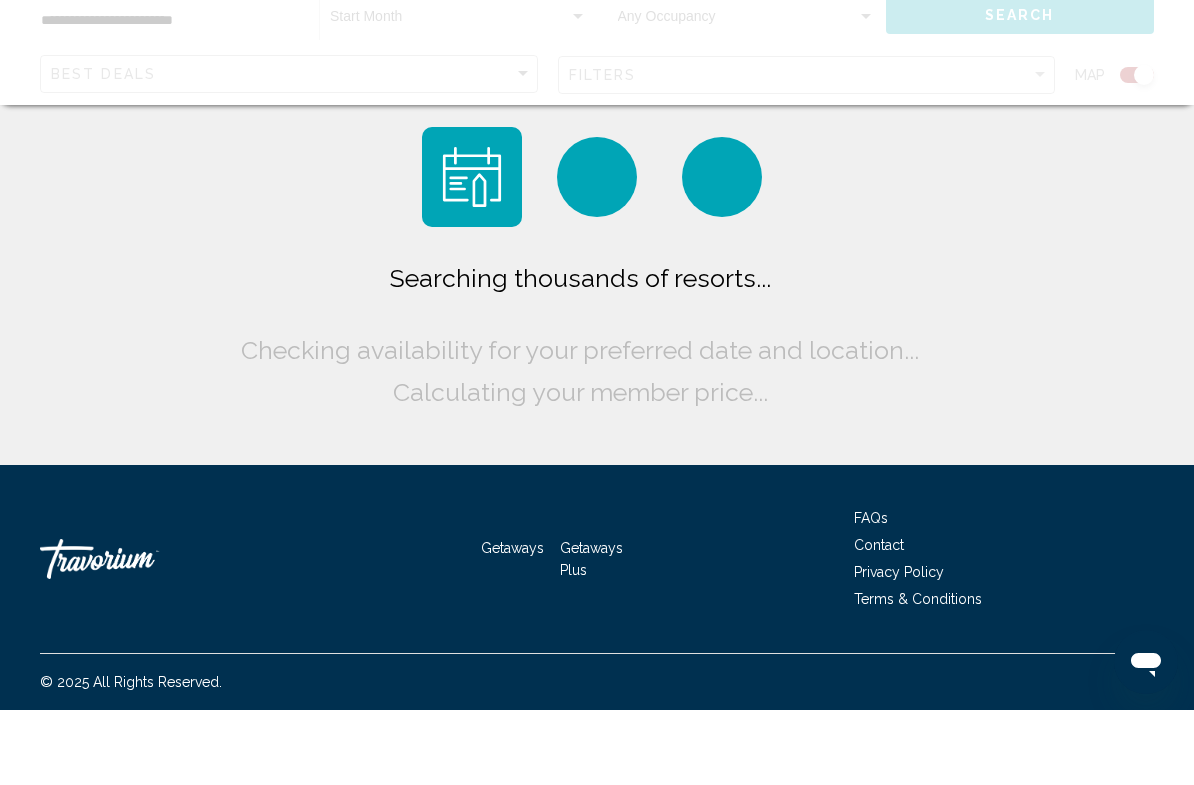 scroll, scrollTop: 0, scrollLeft: 0, axis: both 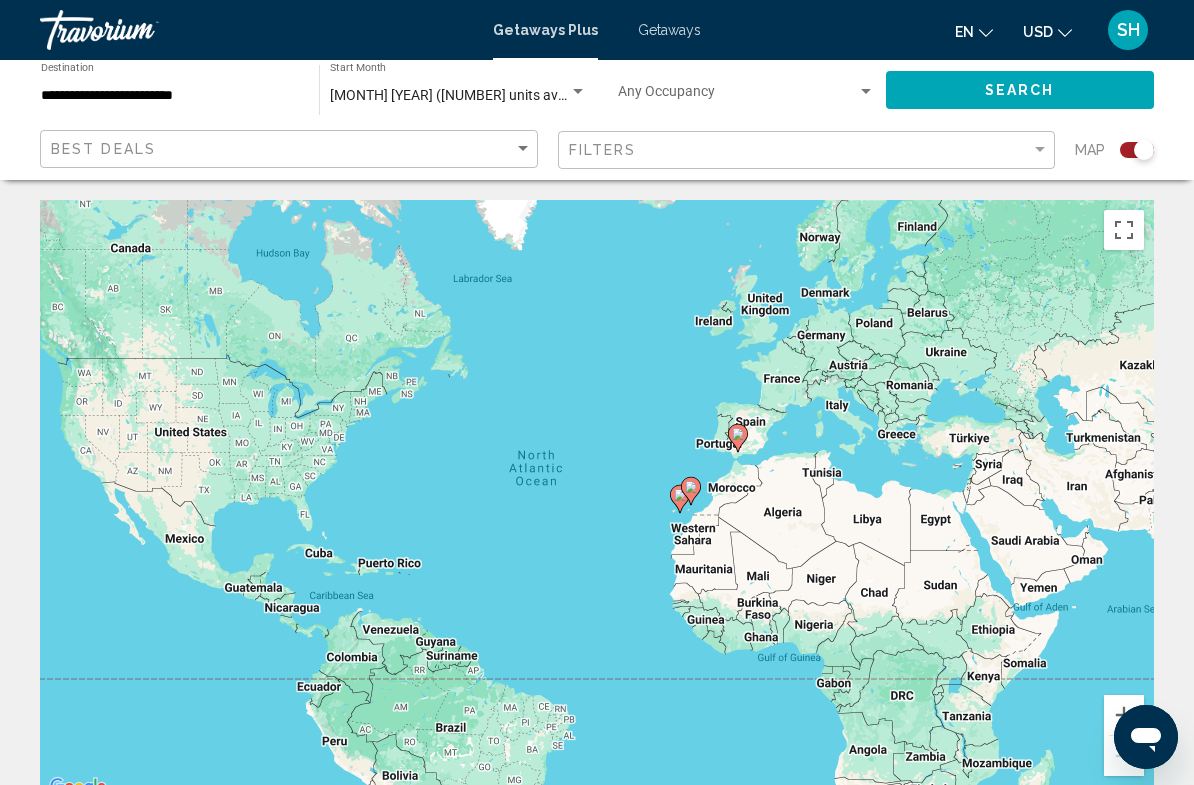 click on "Getaways" at bounding box center [669, 30] 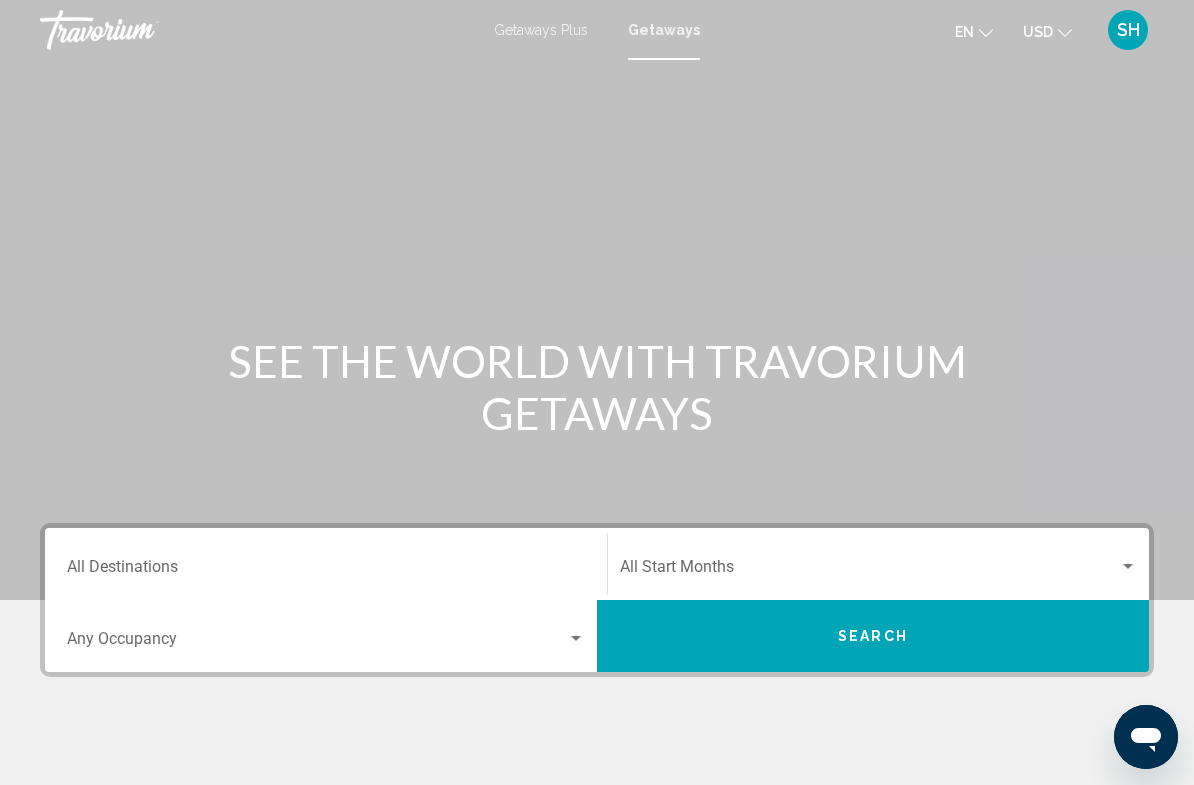 click on "Destination All Destinations" at bounding box center (326, 564) 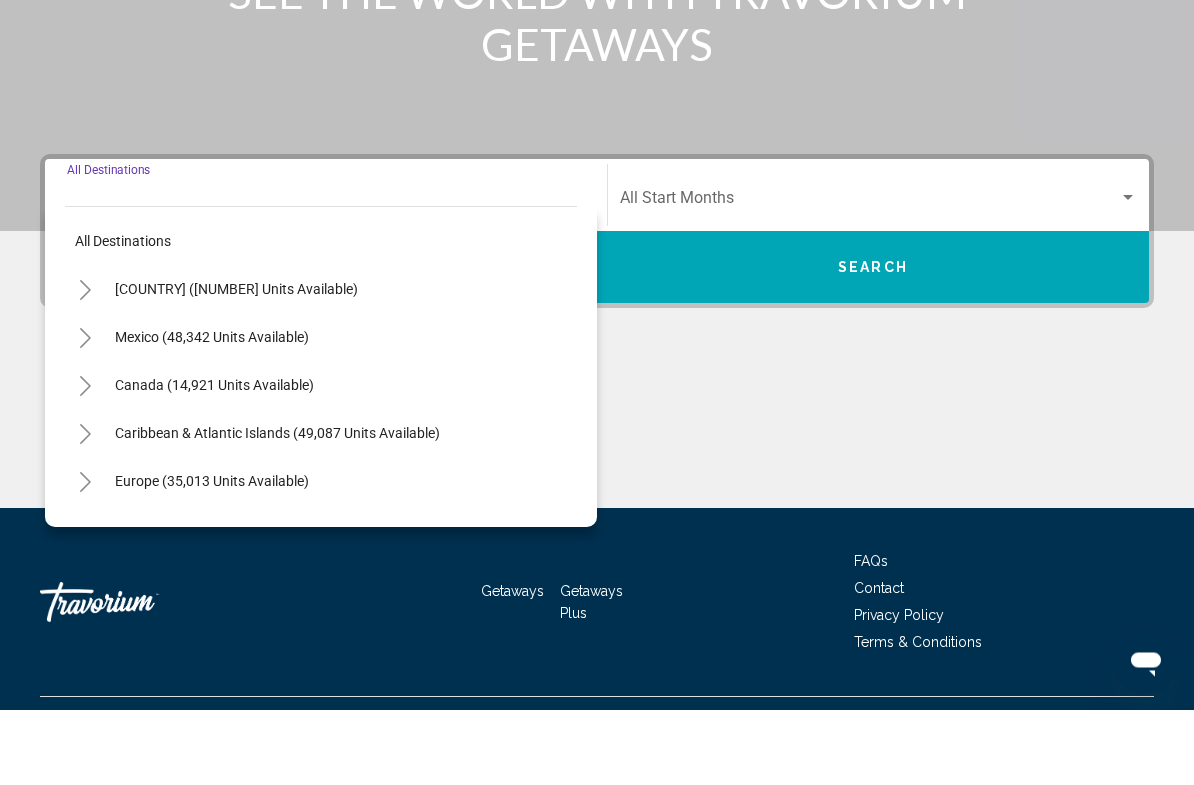 scroll, scrollTop: 337, scrollLeft: 0, axis: vertical 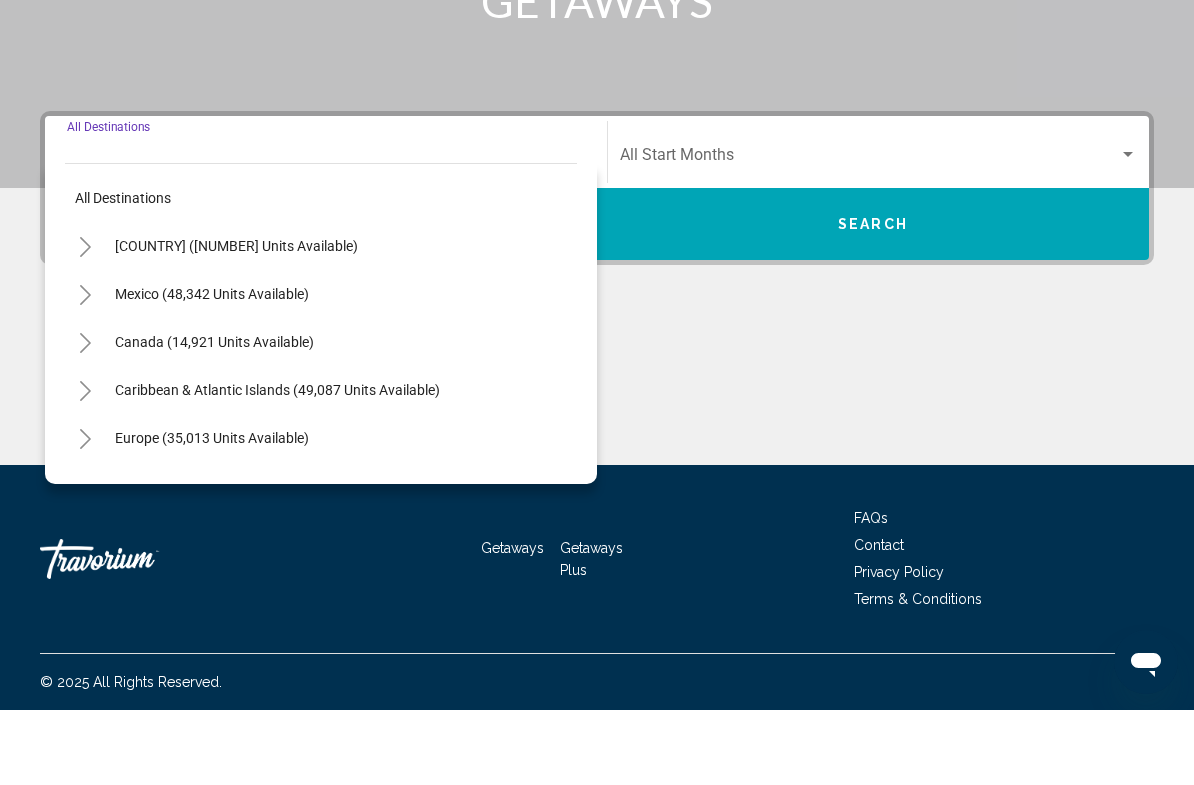 click 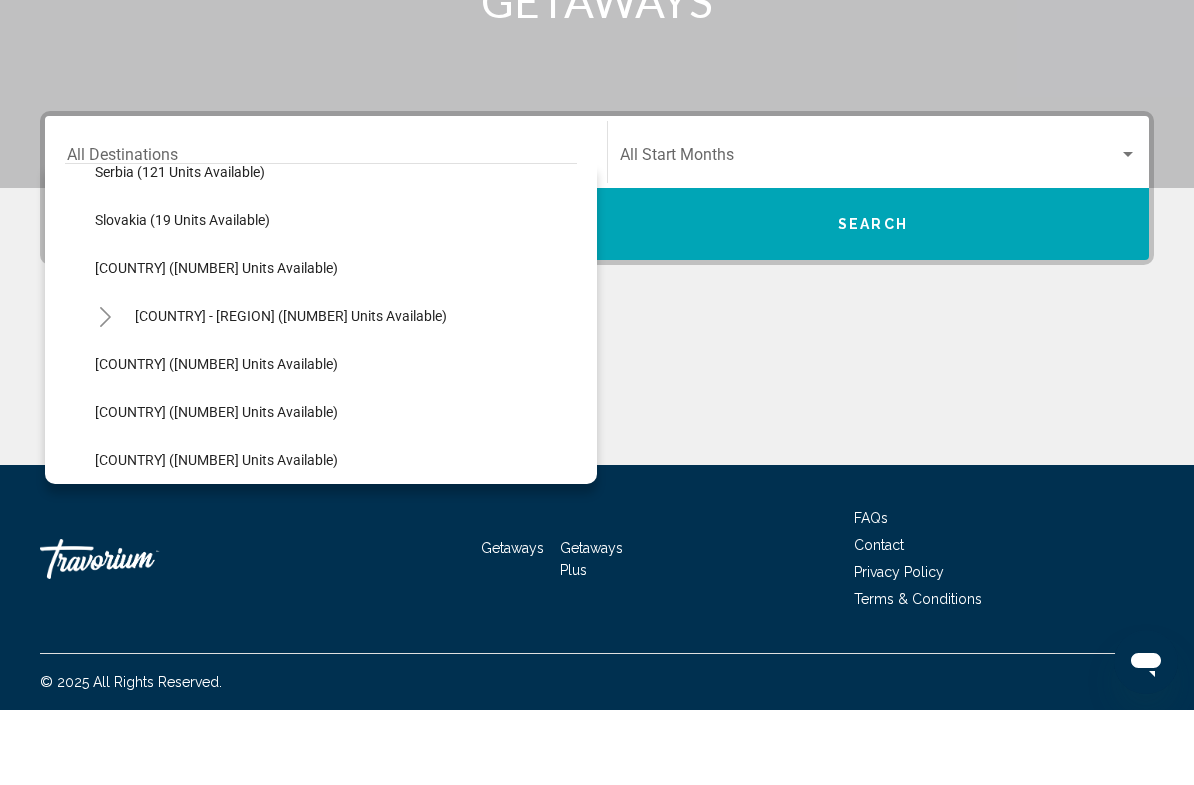 scroll, scrollTop: 1002, scrollLeft: 0, axis: vertical 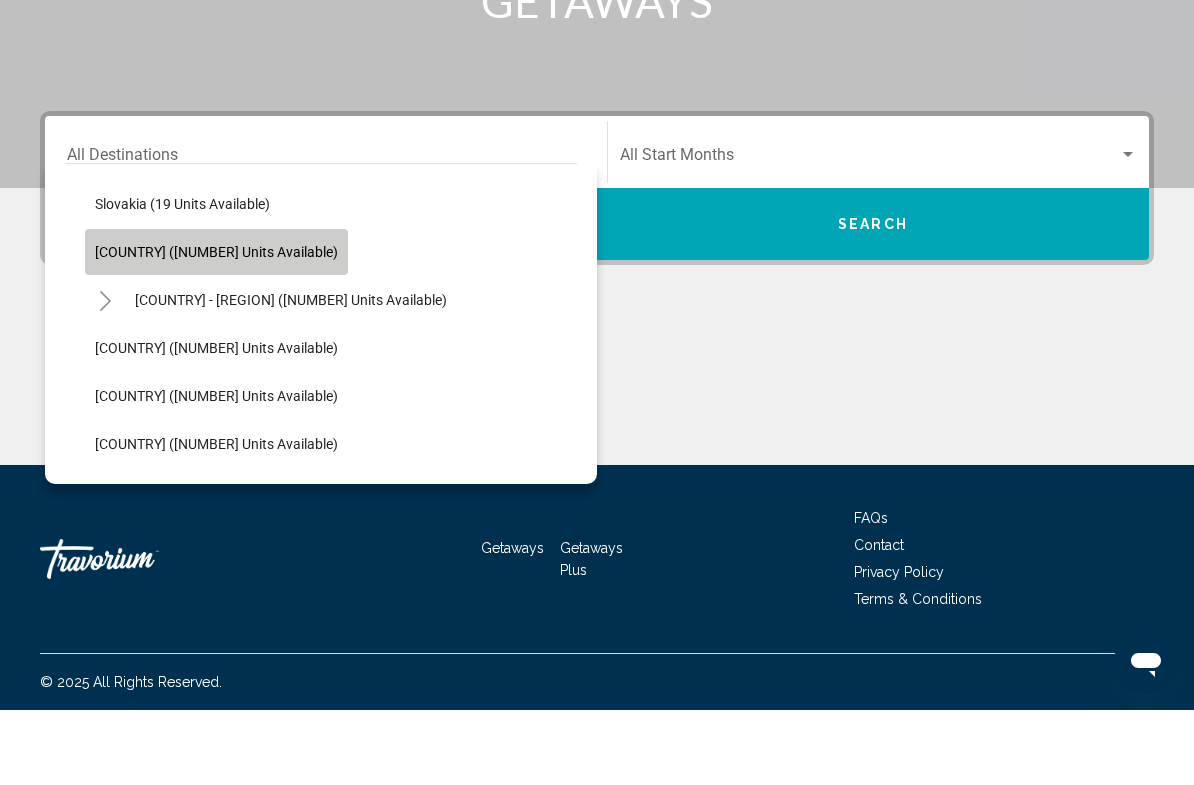 click on "Spain (6,777 units available)" 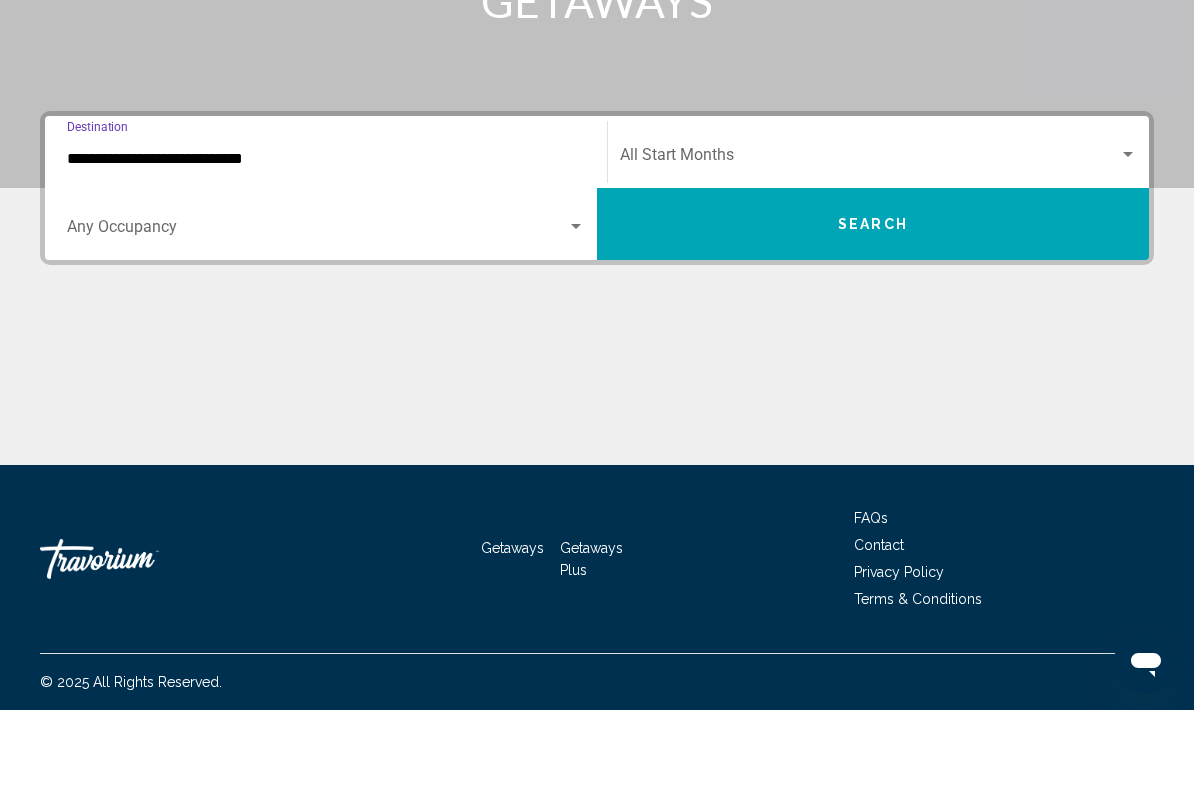 click at bounding box center (869, 234) 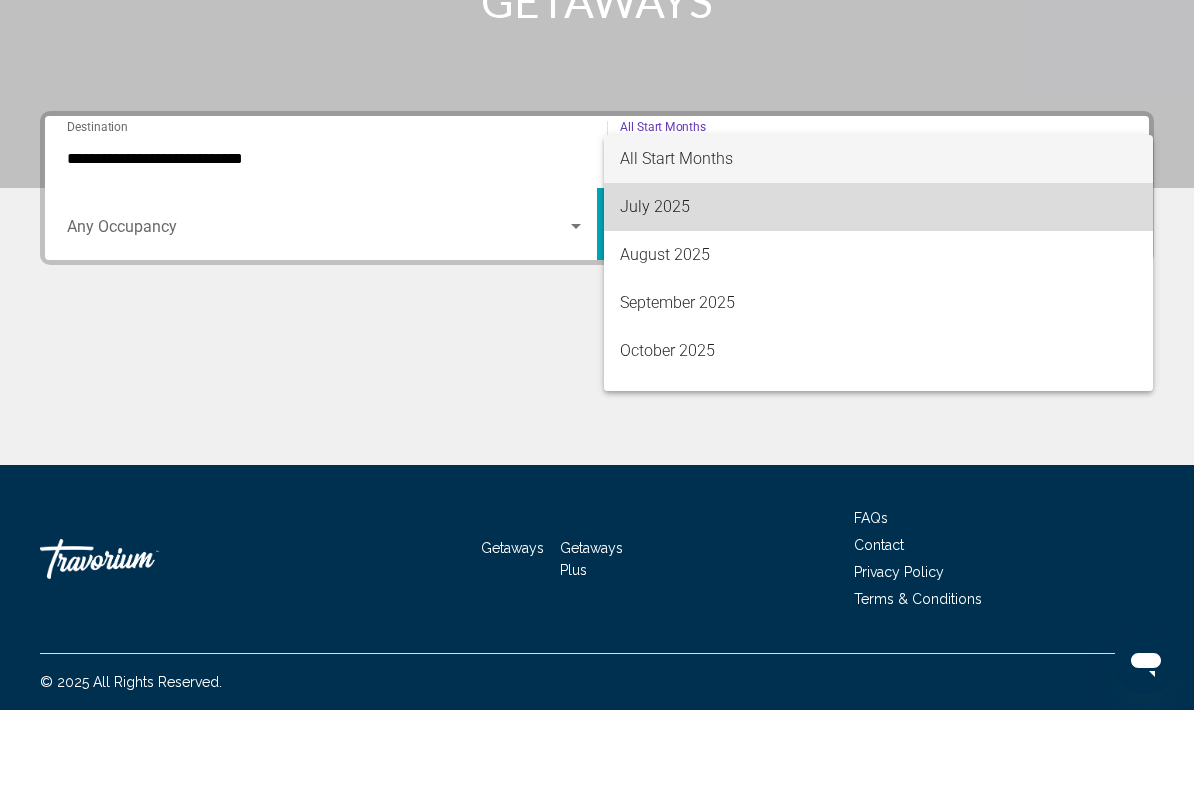 click on "July 2025" at bounding box center (878, 282) 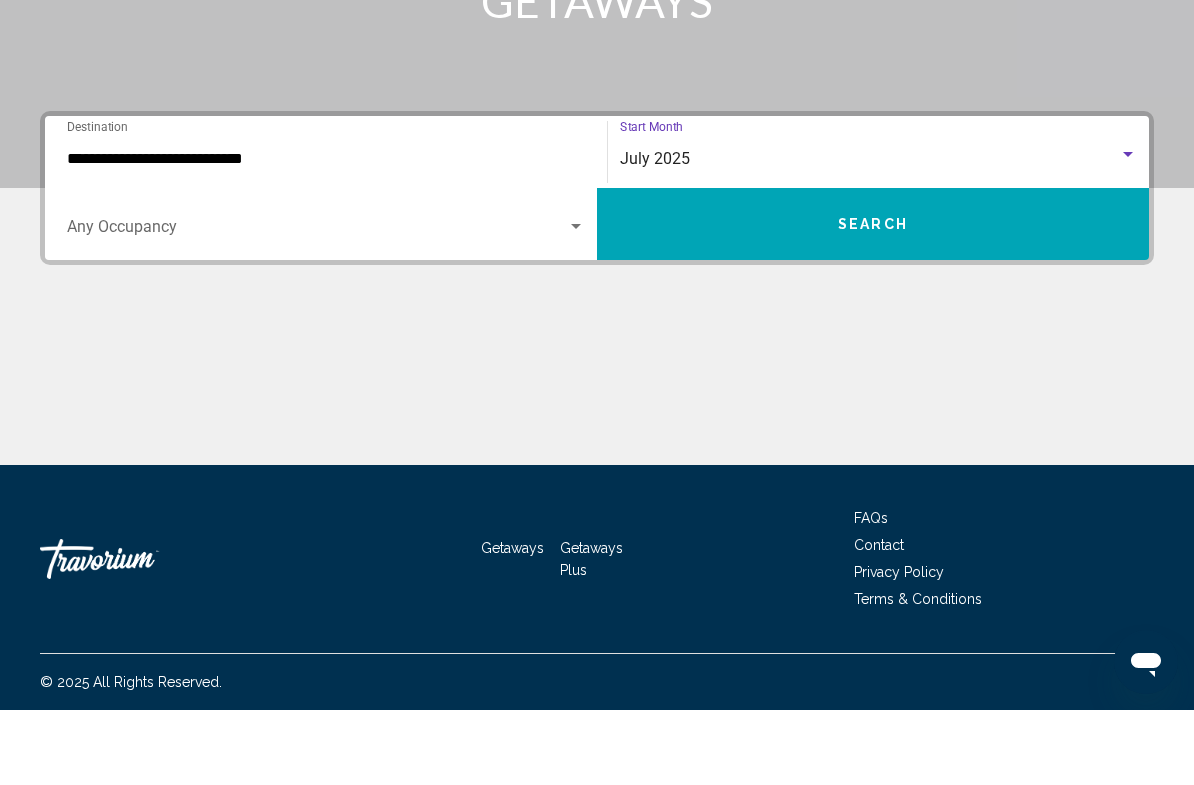 click on "Search" at bounding box center (873, 299) 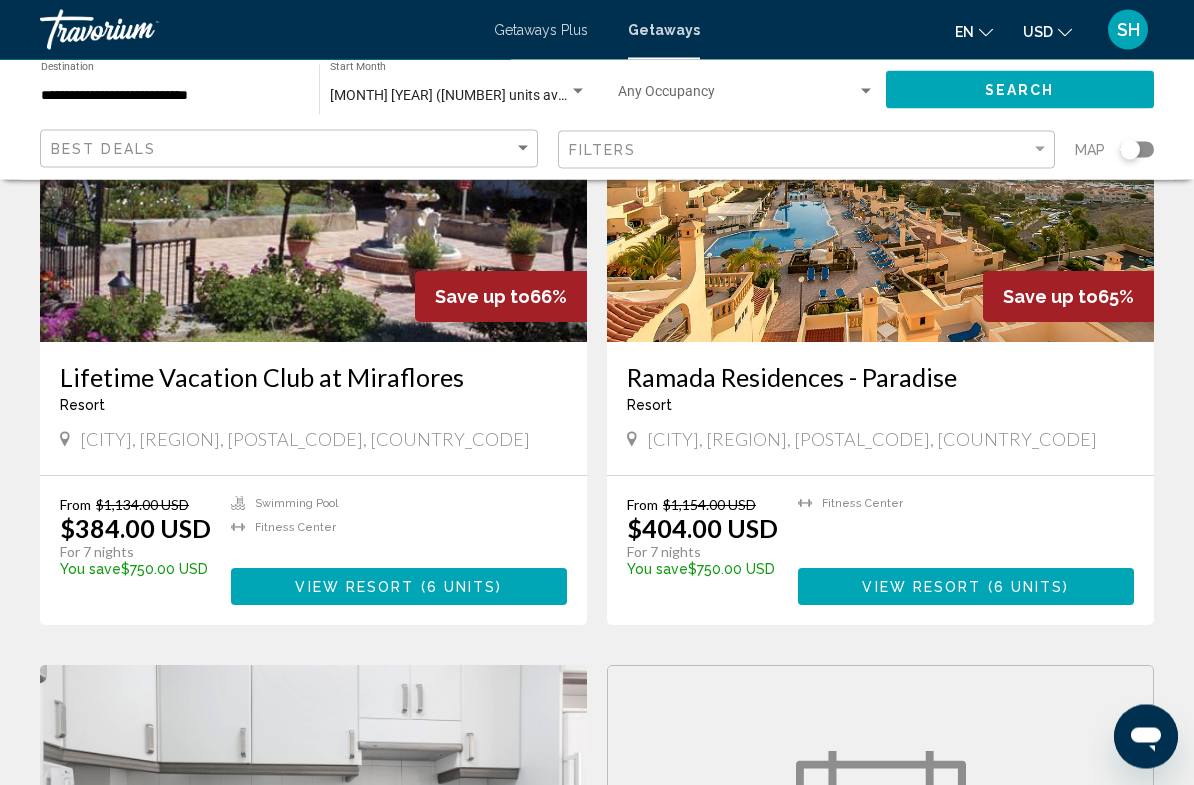 scroll, scrollTop: 2169, scrollLeft: 0, axis: vertical 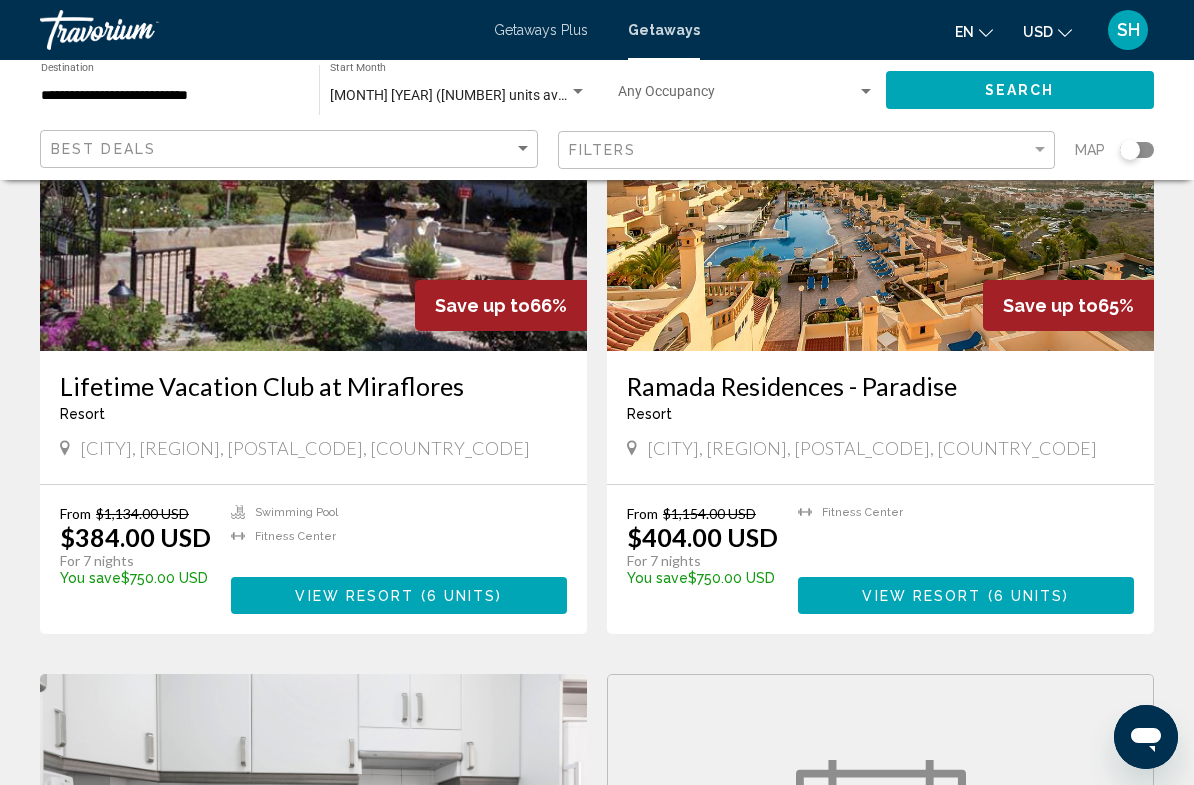 click on "6 units" at bounding box center [462, 596] 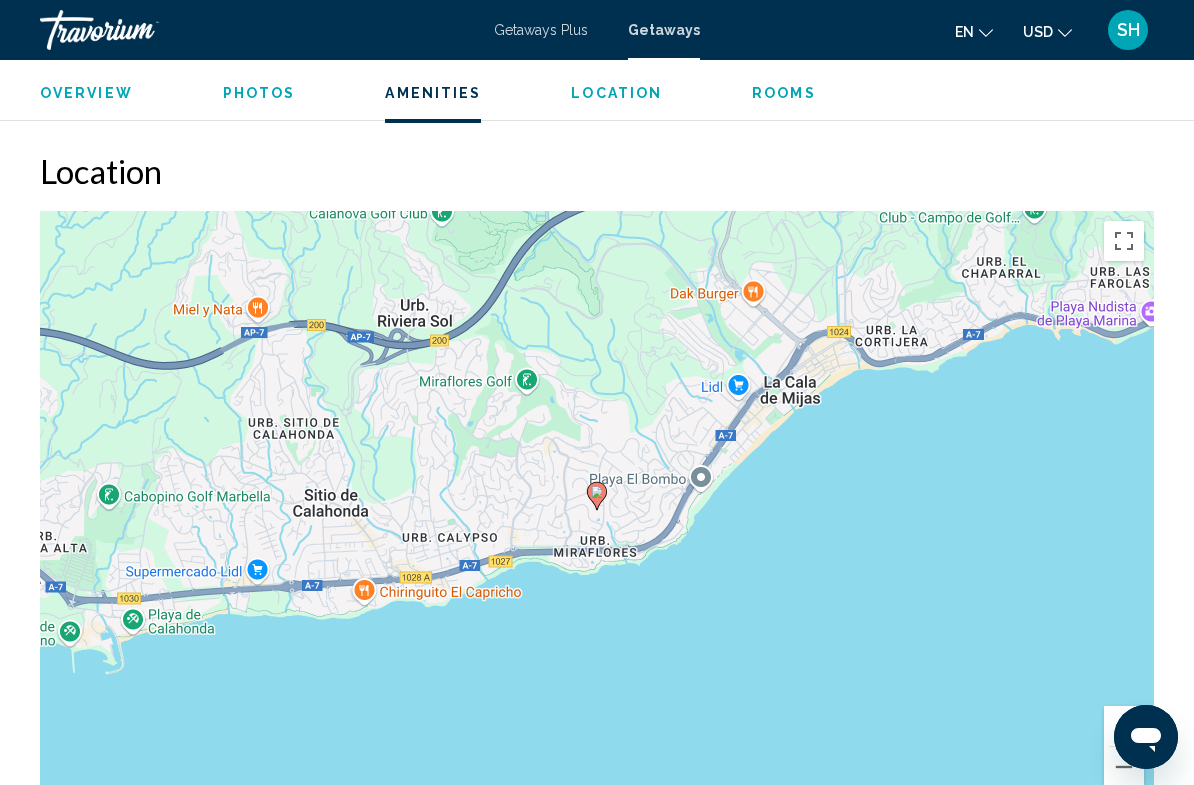 scroll, scrollTop: 2364, scrollLeft: 0, axis: vertical 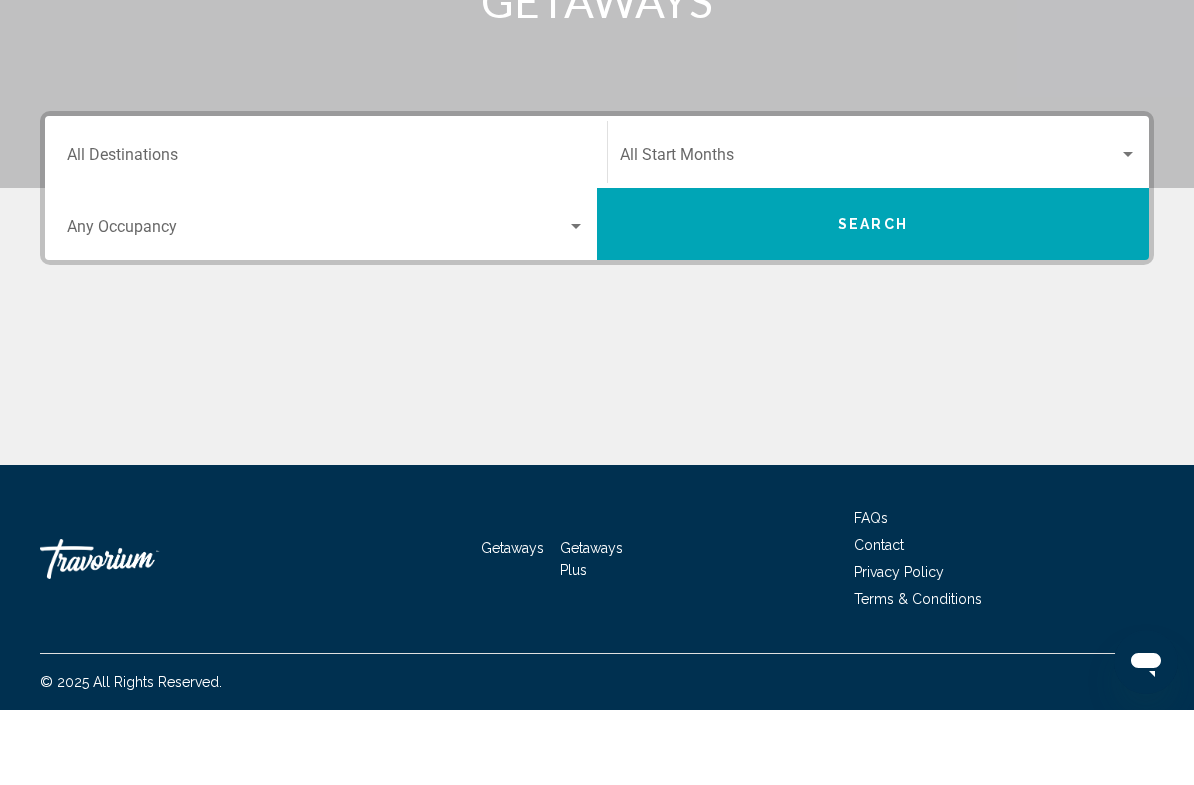 click on "Destination All Destinations" at bounding box center [326, 234] 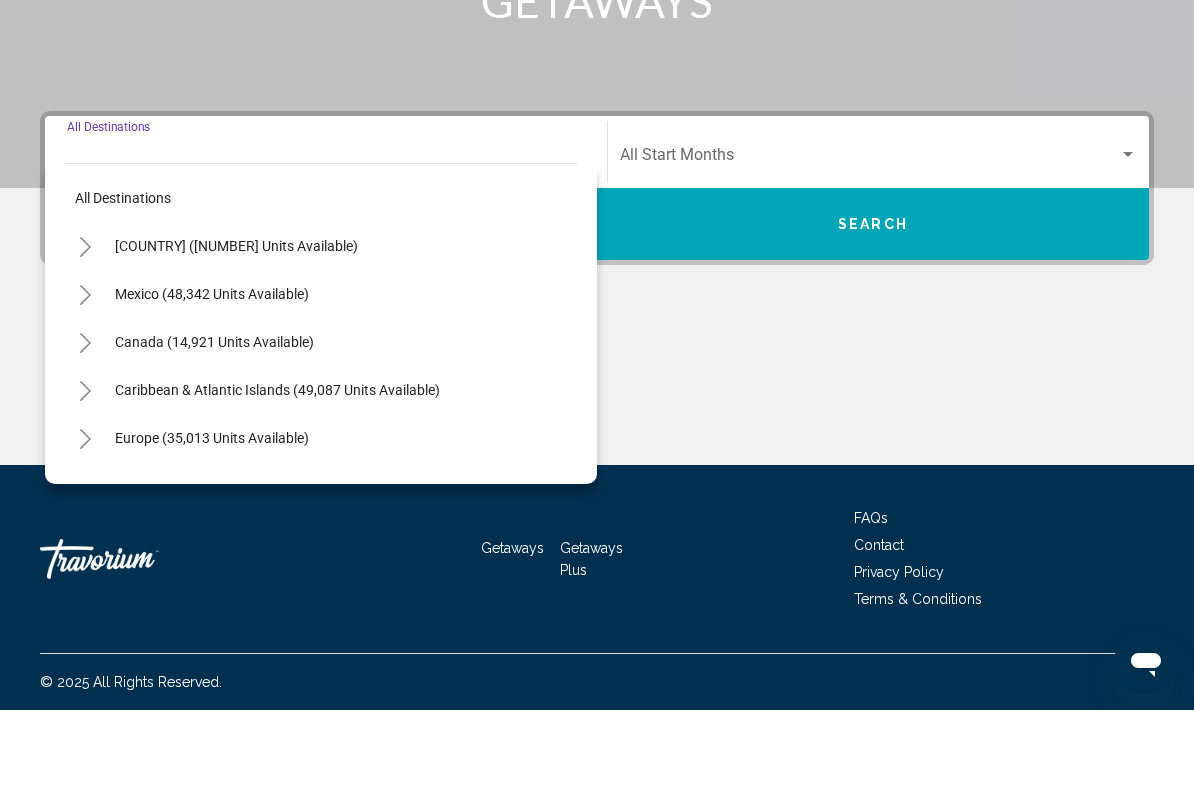 click 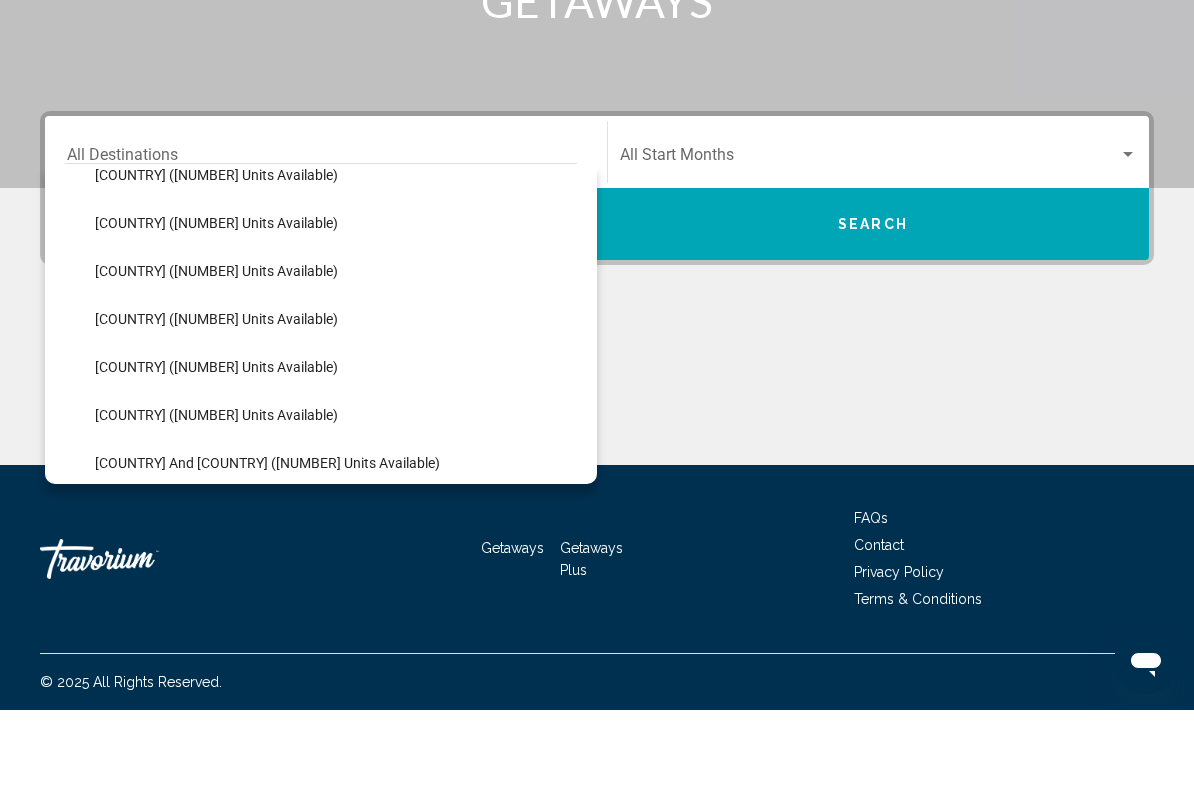 scroll, scrollTop: 408, scrollLeft: 0, axis: vertical 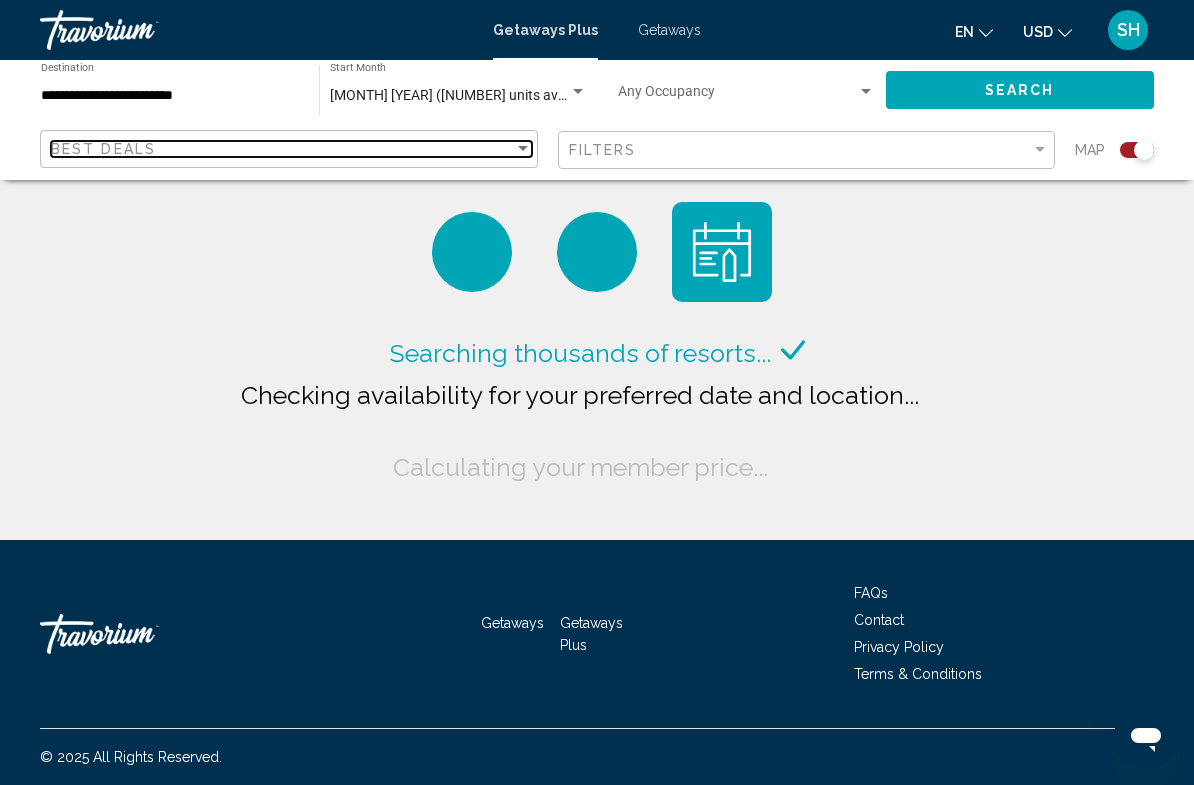 click at bounding box center (523, 149) 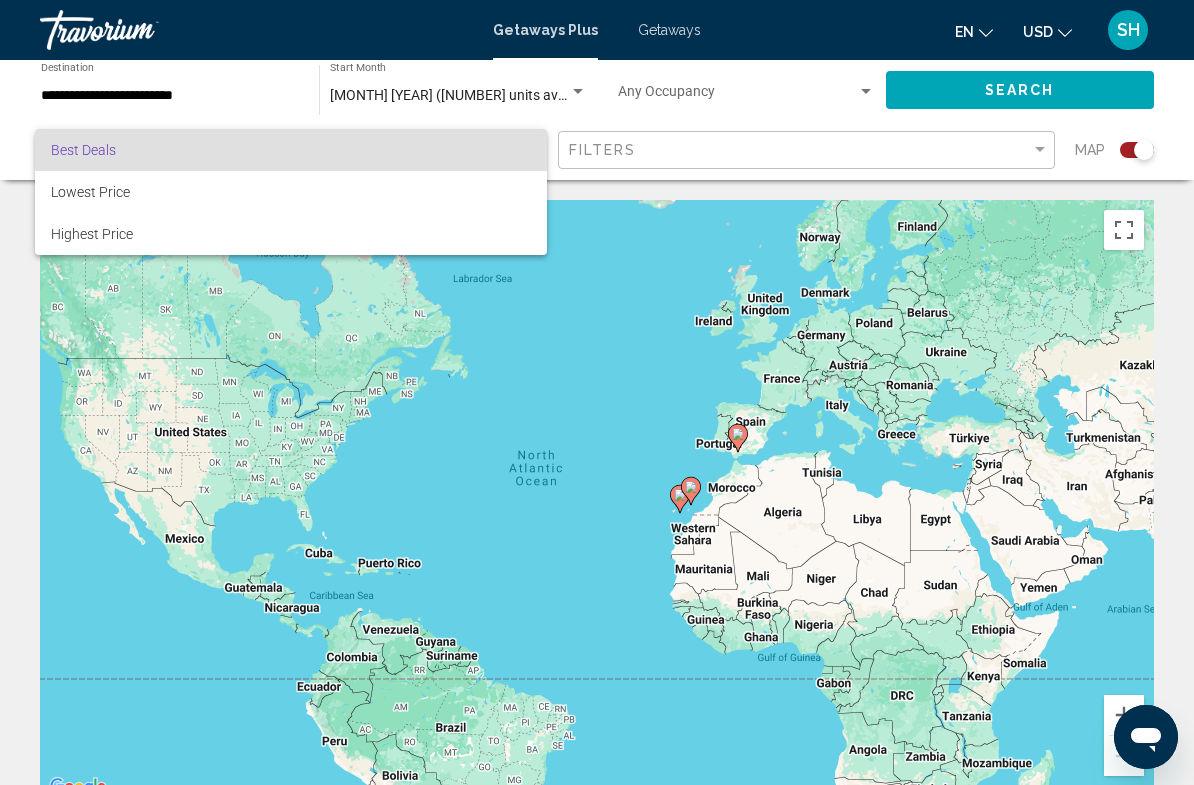 click at bounding box center [597, 392] 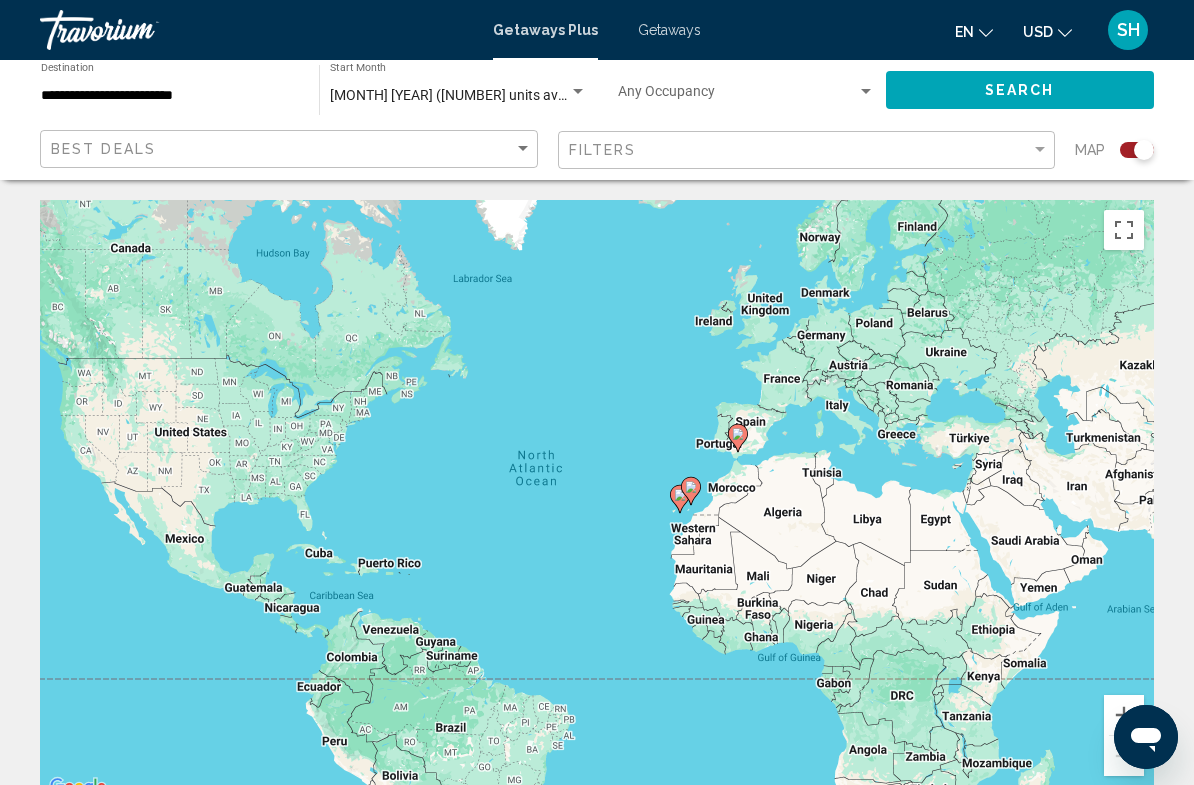 click on "Getaways" at bounding box center [669, 30] 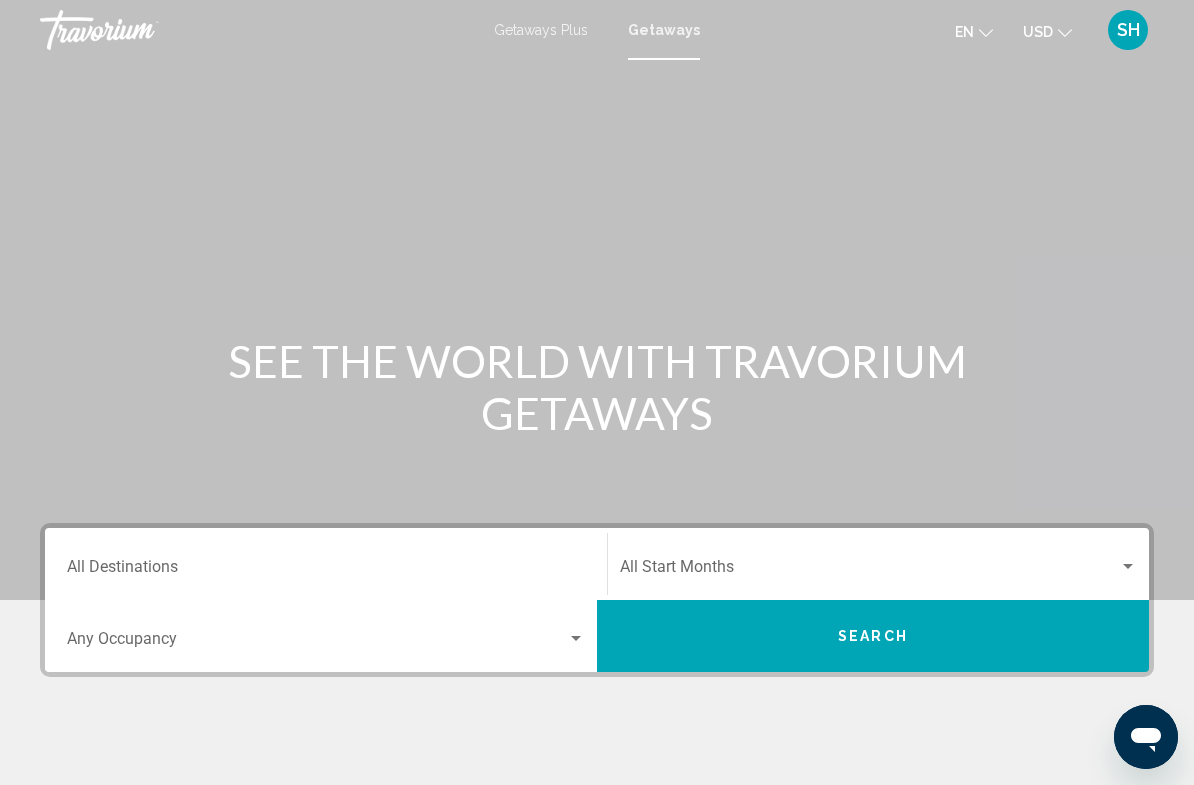 click on "Destination All Destinations" at bounding box center (326, 564) 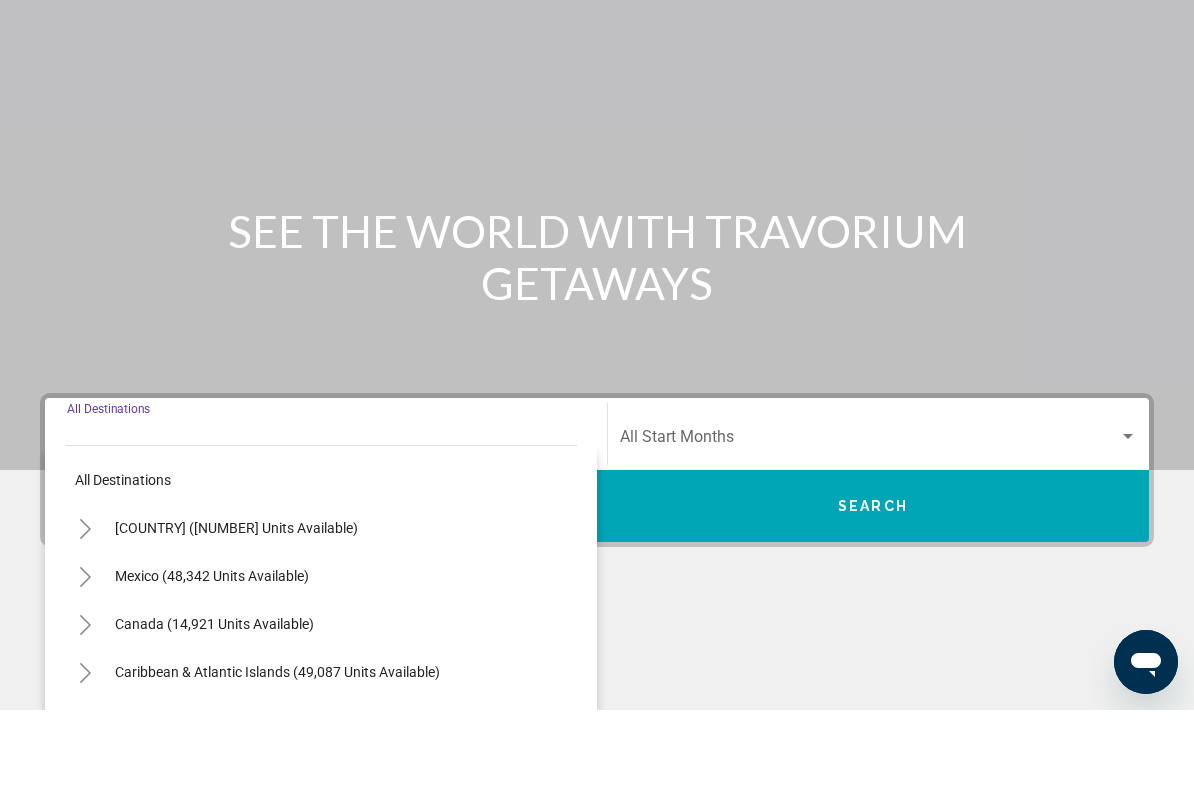 scroll, scrollTop: 337, scrollLeft: 0, axis: vertical 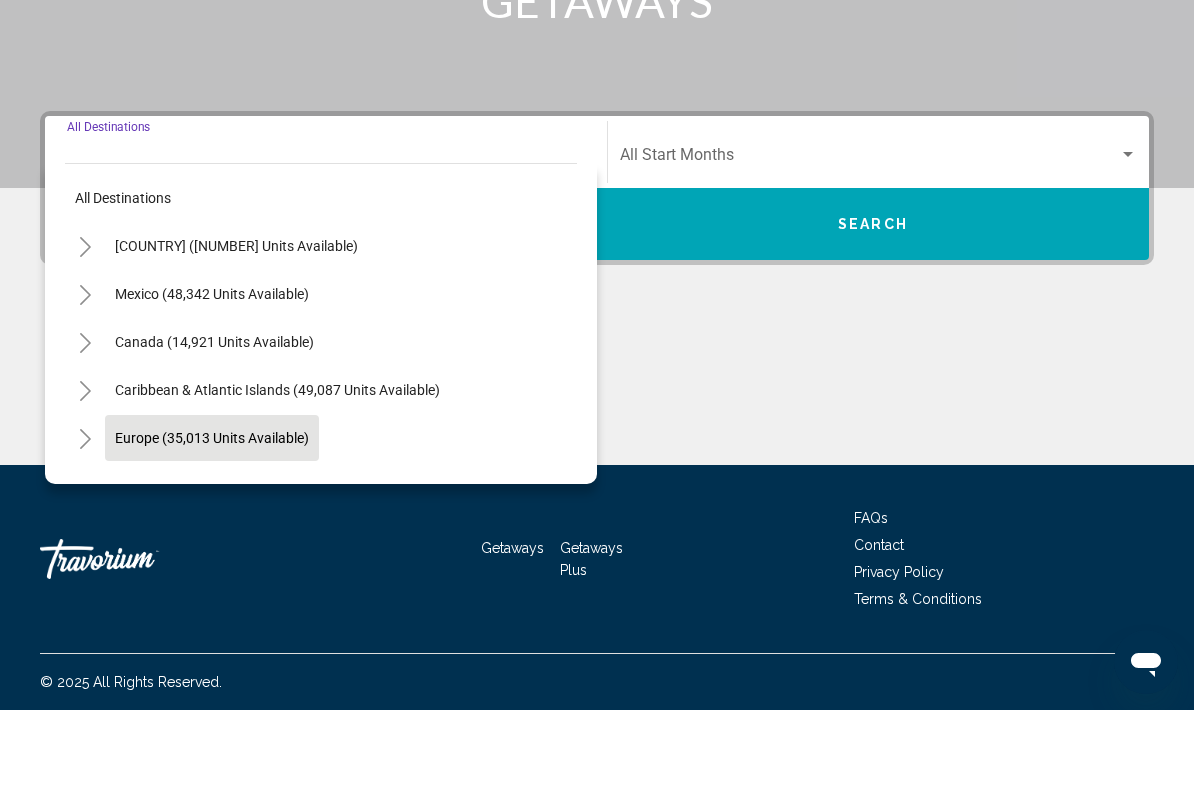 click on "Europe (35,013 units available)" at bounding box center [214, 561] 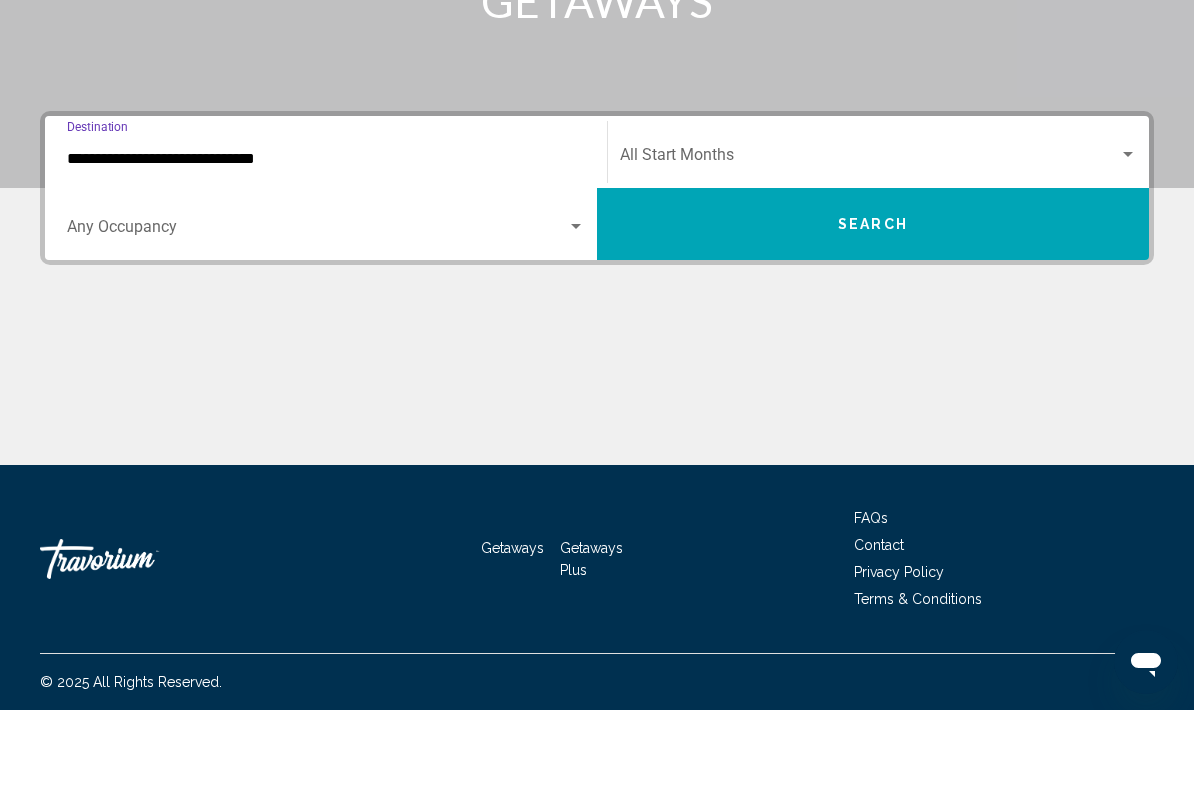 click on "Start Month All Start Months" 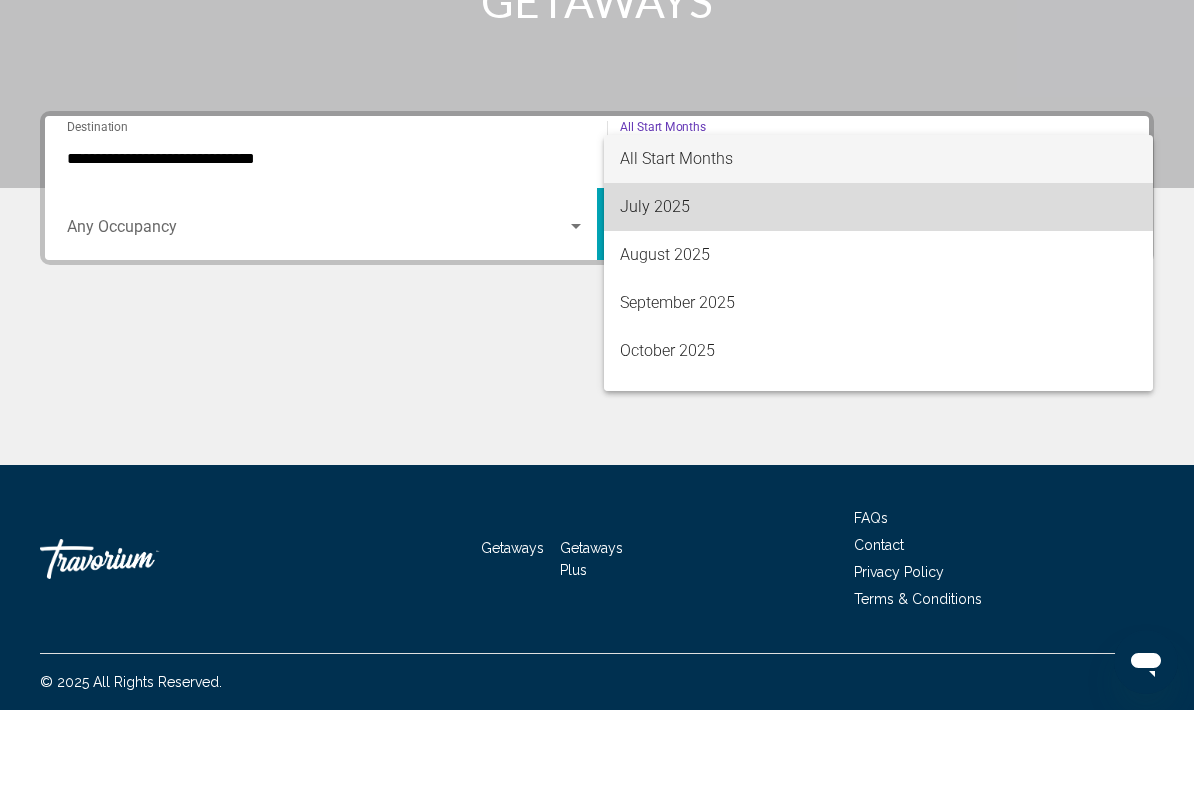 click on "July 2025" at bounding box center [878, 282] 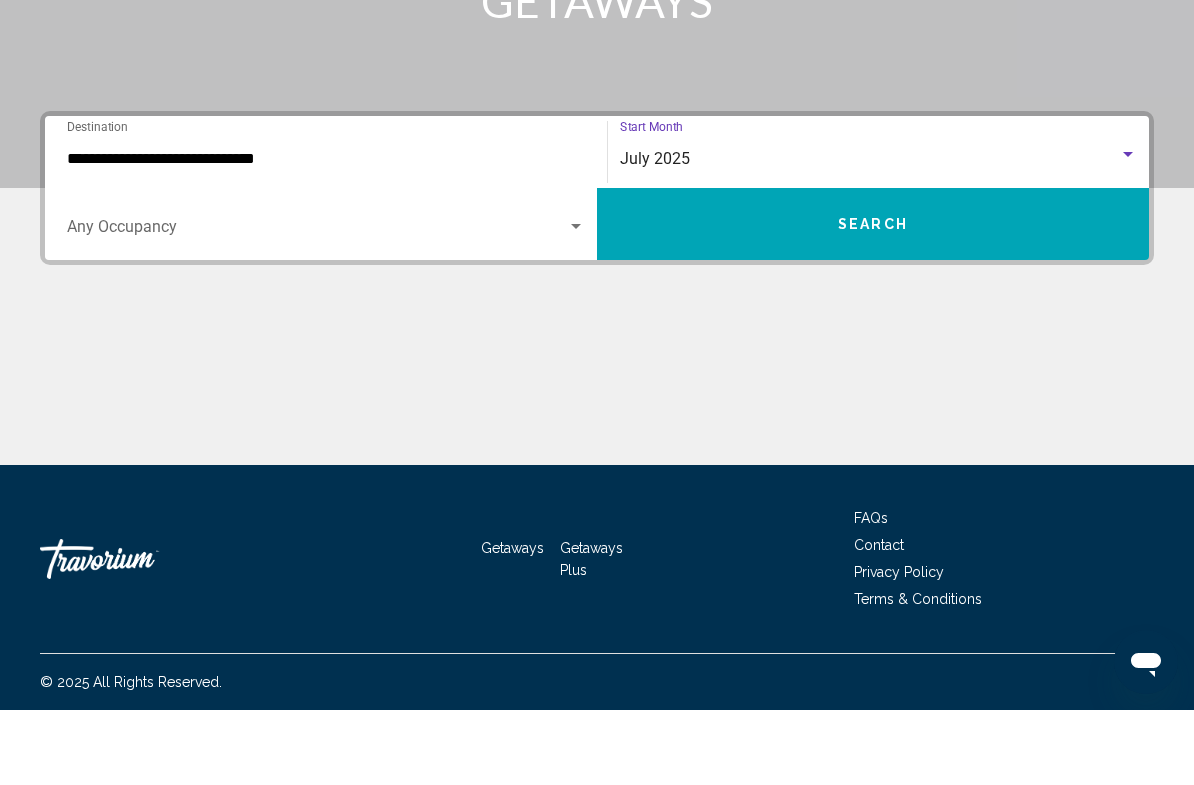 click on "Search" at bounding box center [873, 299] 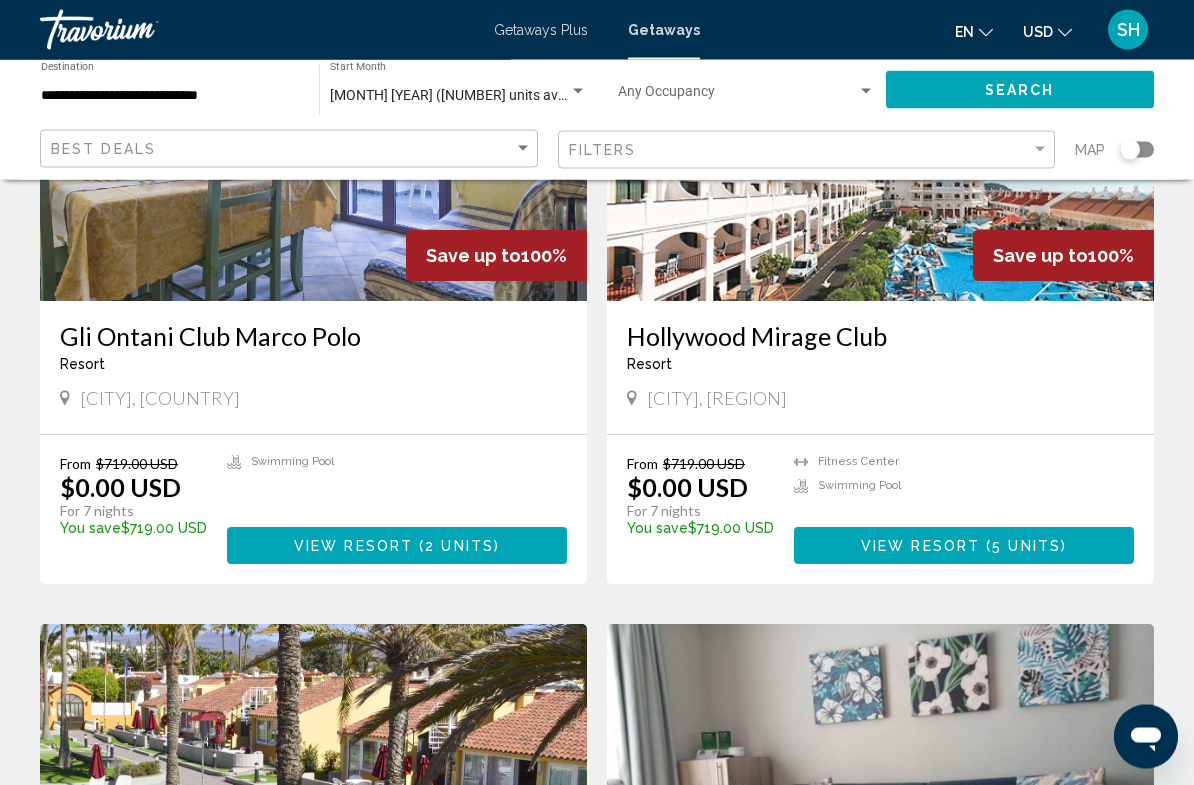 scroll, scrollTop: 1576, scrollLeft: 0, axis: vertical 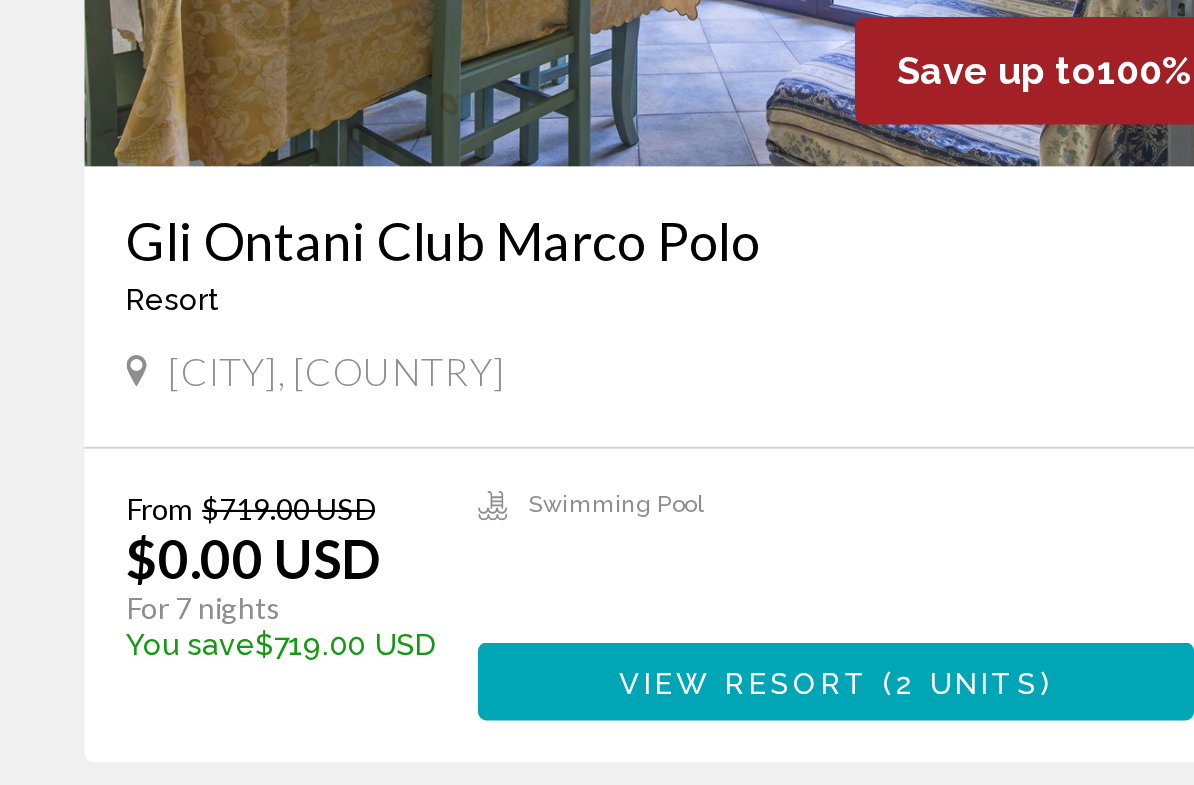 click on "View Resort" at bounding box center [353, 546] 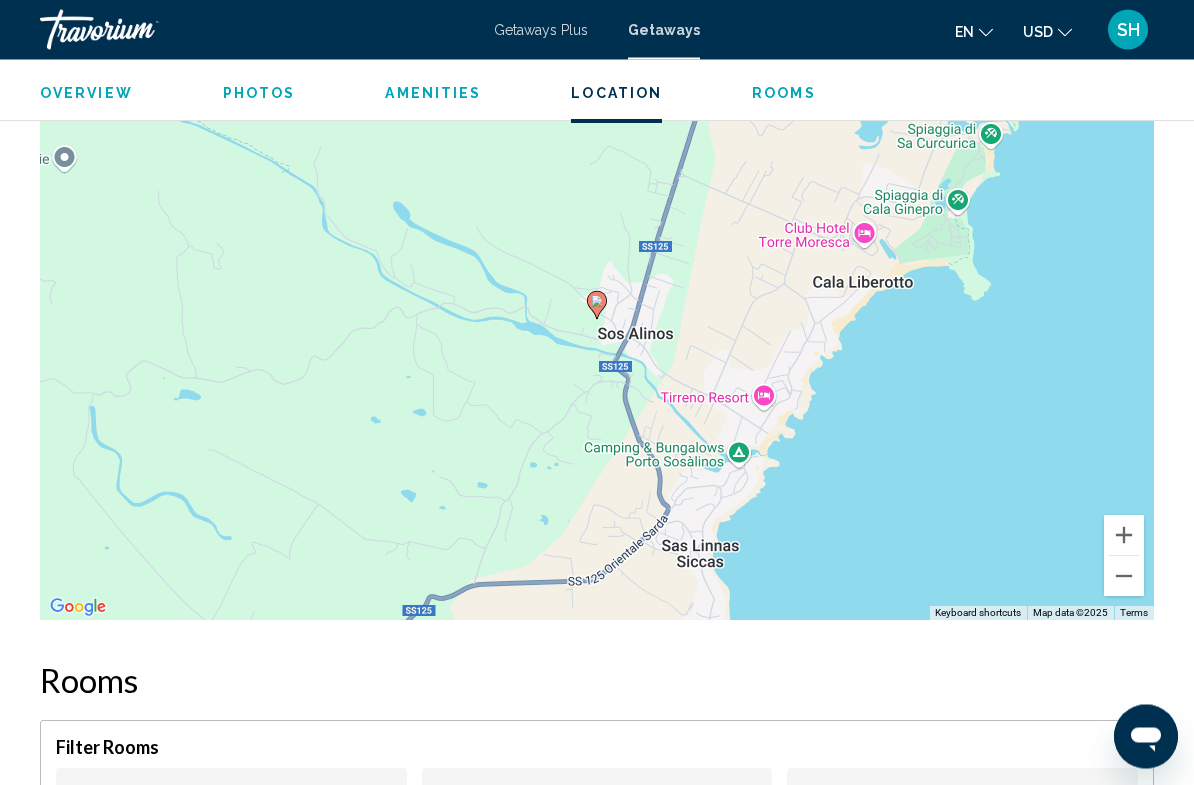 scroll, scrollTop: 2640, scrollLeft: 0, axis: vertical 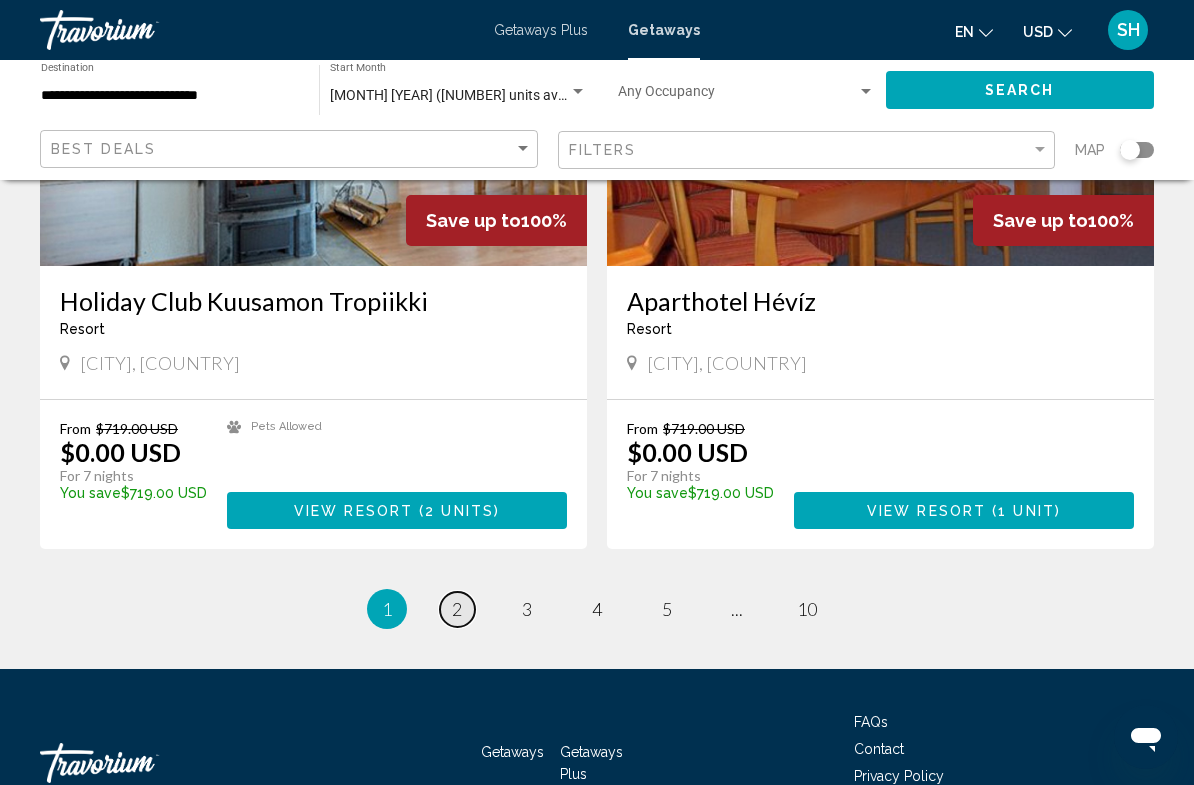 click on "page  2" at bounding box center (457, 609) 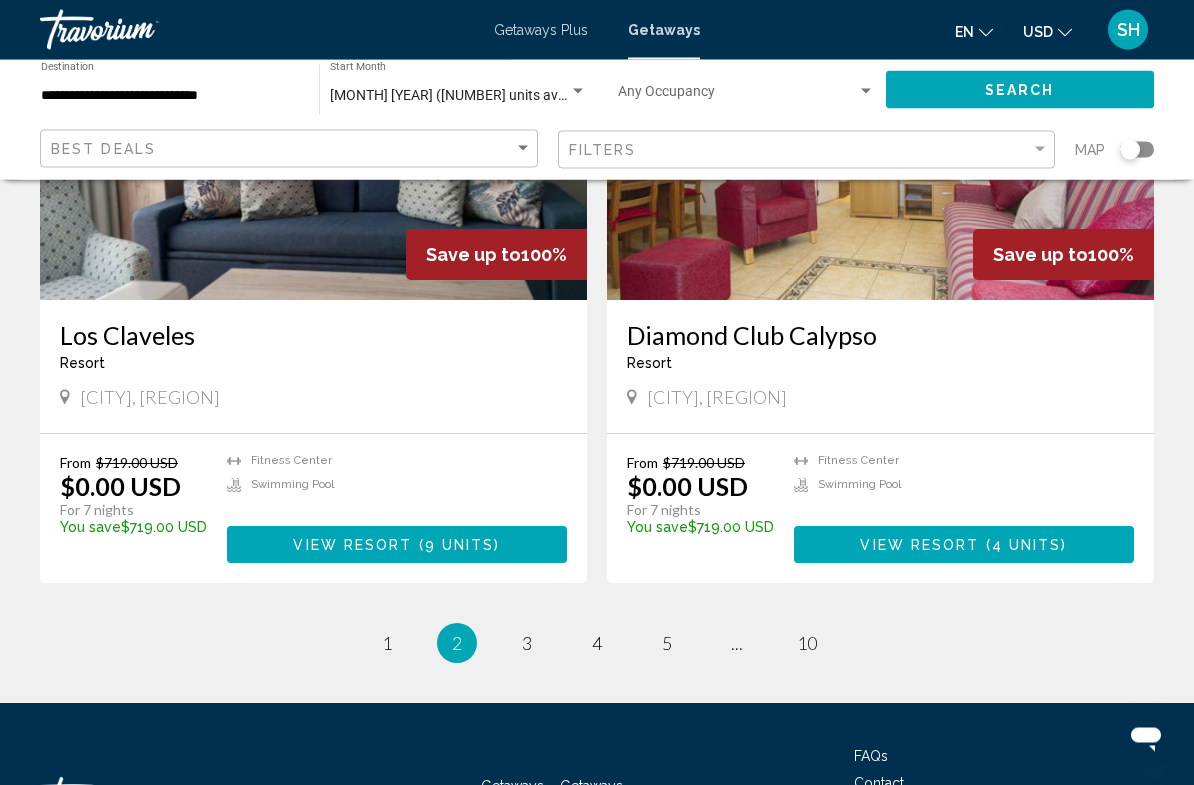 scroll, scrollTop: 3515, scrollLeft: 0, axis: vertical 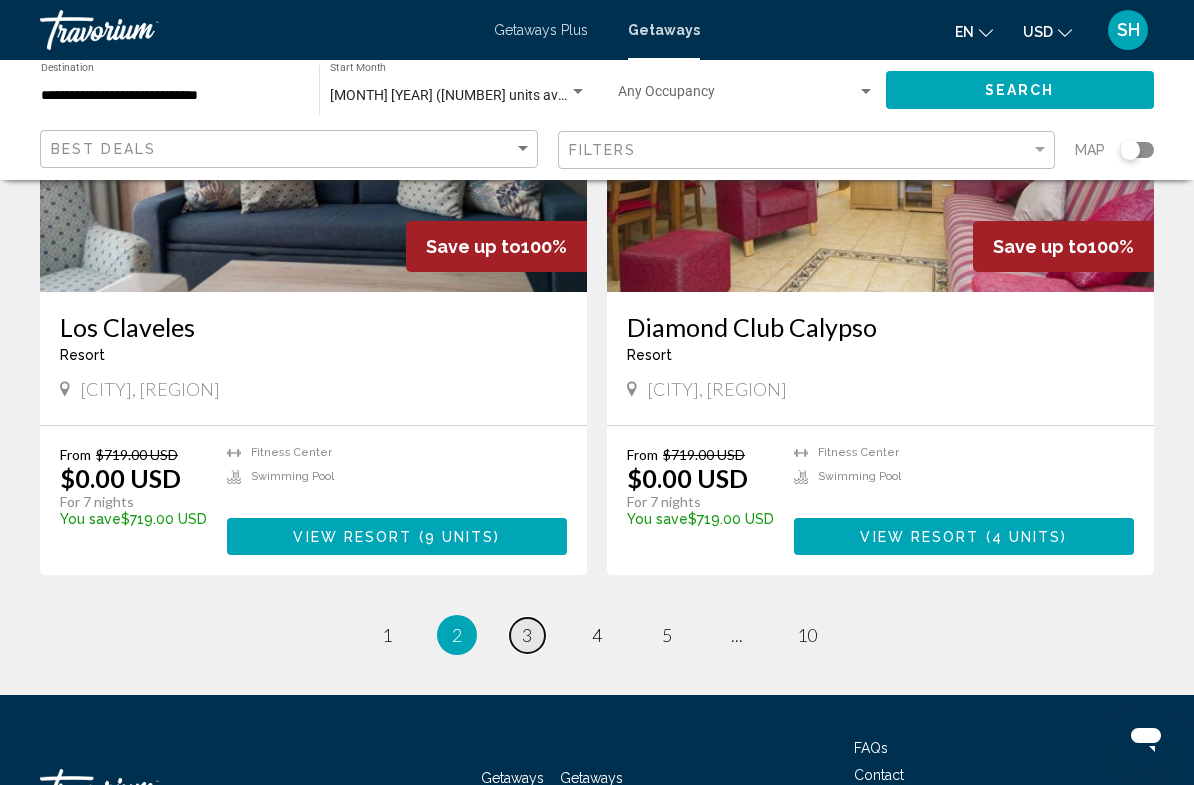 click on "page  3" at bounding box center [527, 635] 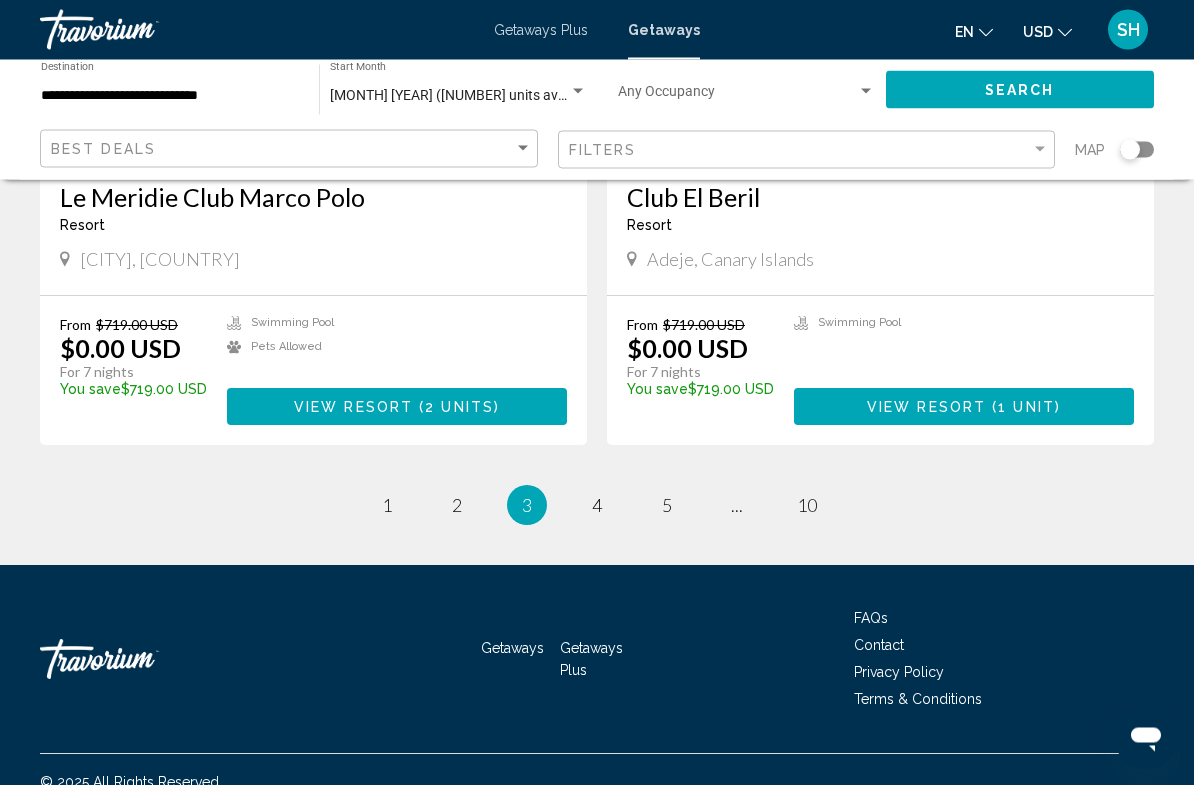 scroll, scrollTop: 3666, scrollLeft: 0, axis: vertical 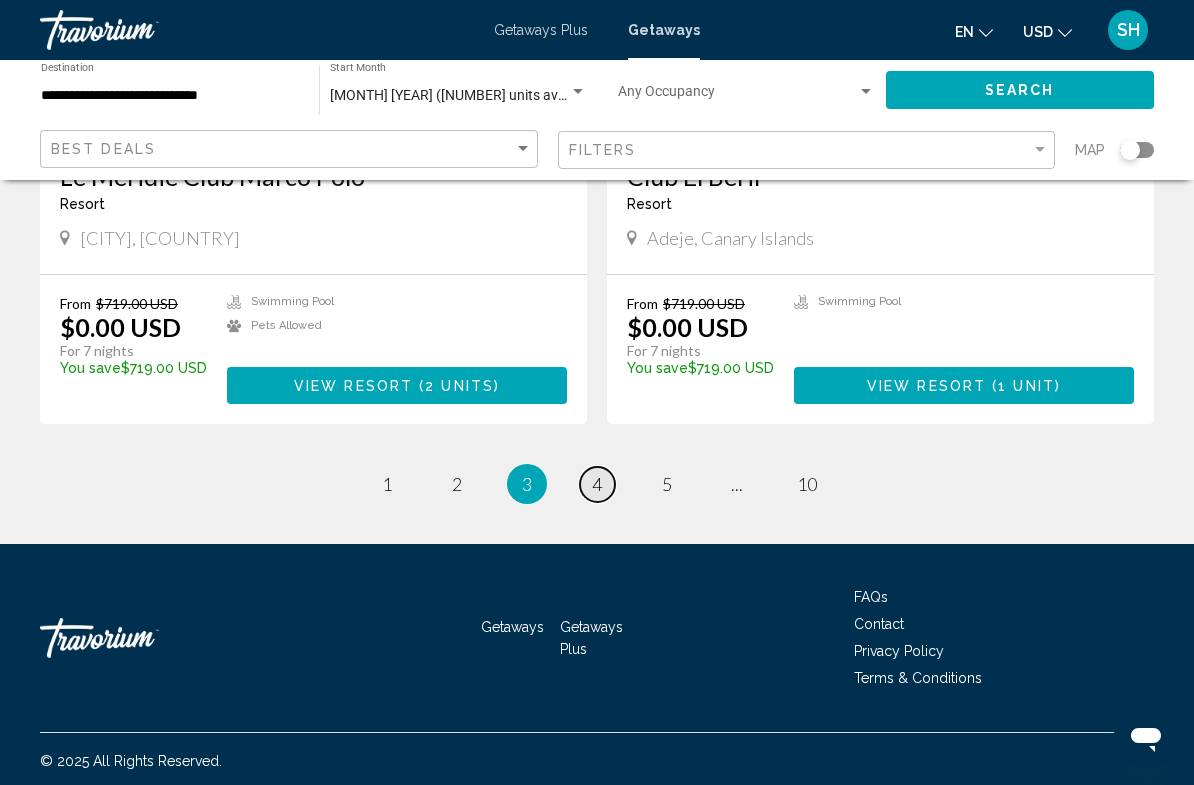 click on "page  4" at bounding box center [597, 484] 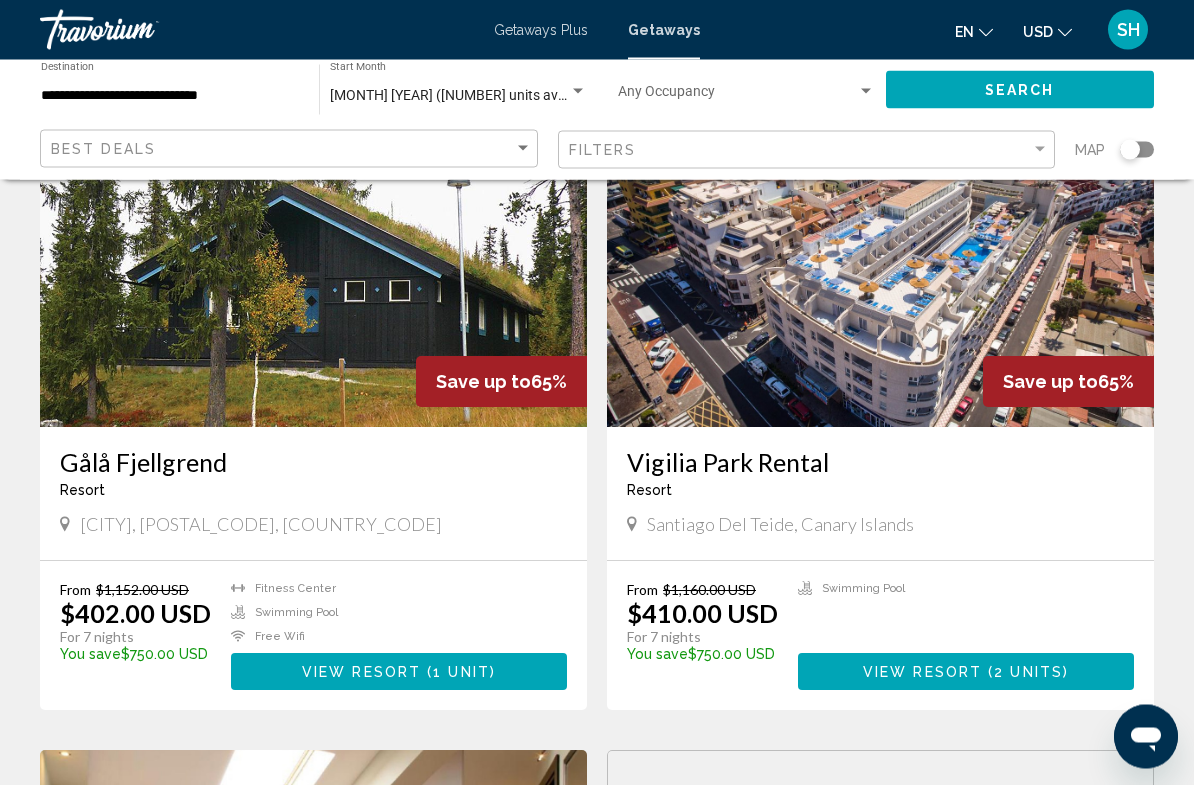 scroll, scrollTop: 0, scrollLeft: 0, axis: both 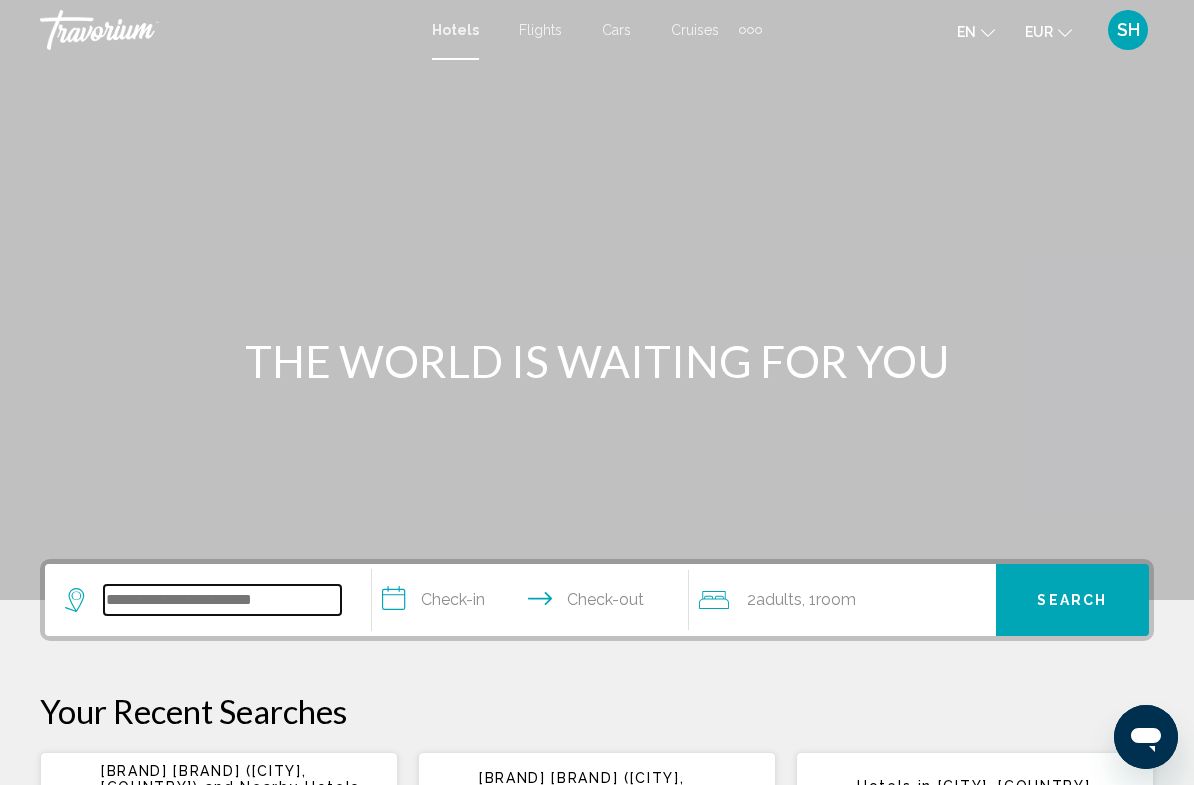 click at bounding box center (222, 600) 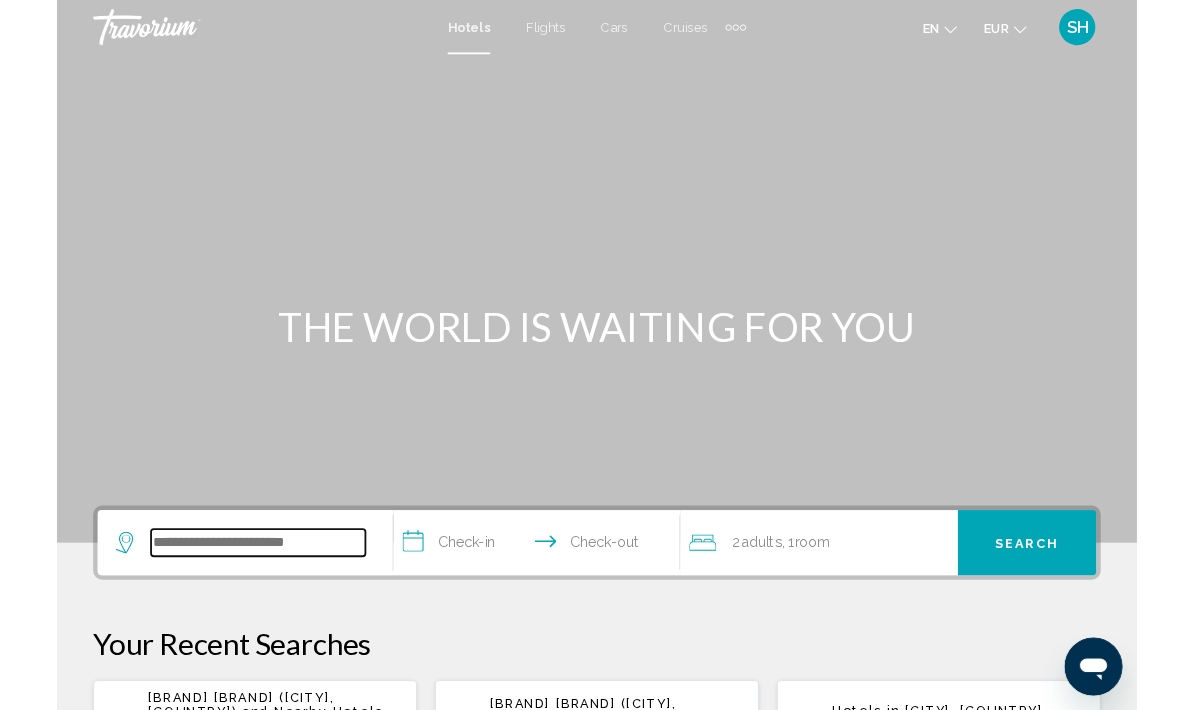 scroll, scrollTop: 9, scrollLeft: 0, axis: vertical 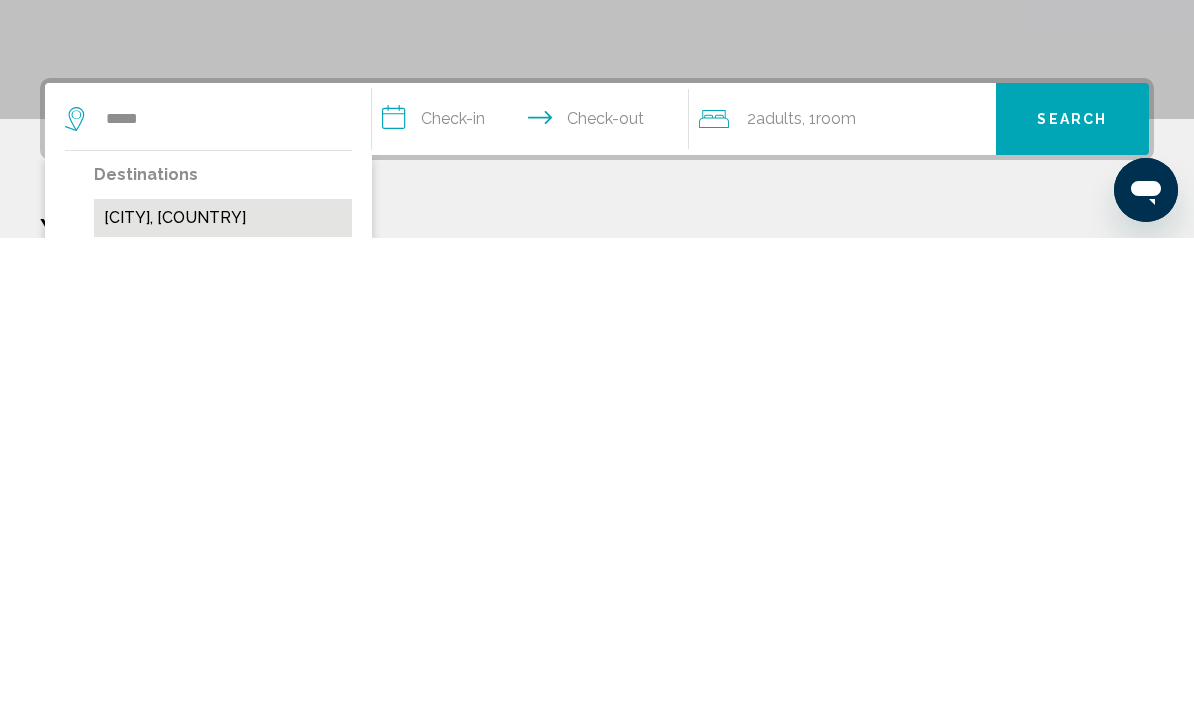click on "[CITY], [COUNTRY]" at bounding box center [223, 690] 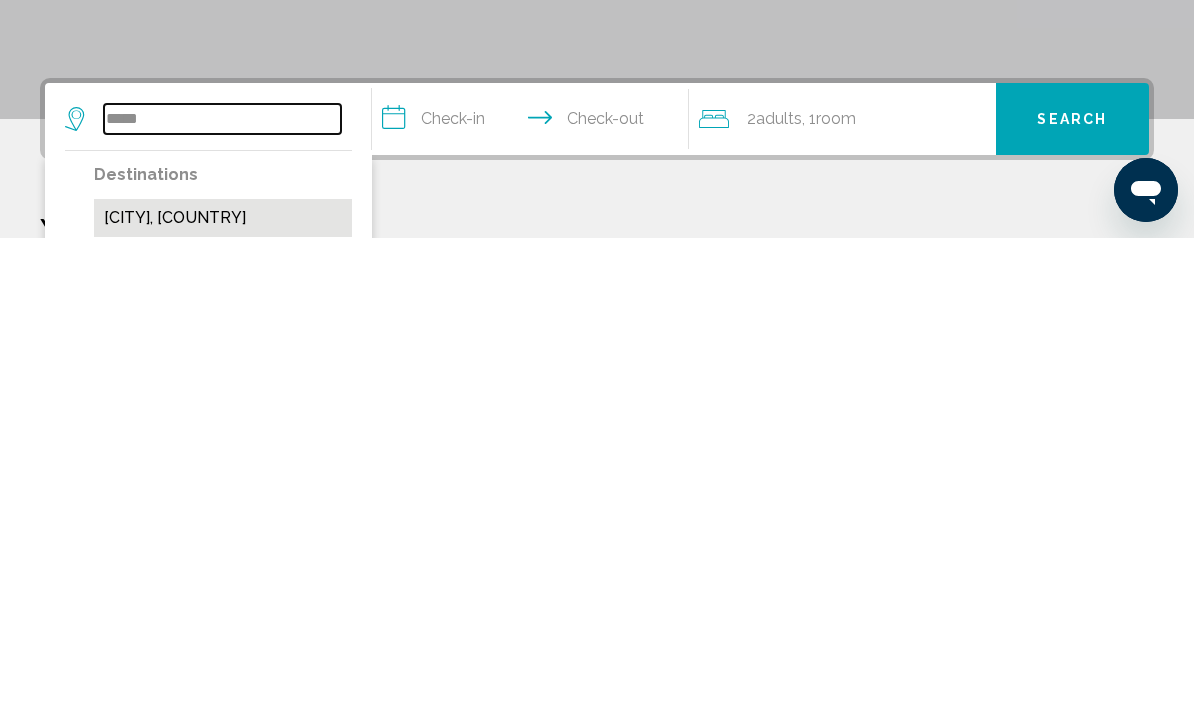 type on "**********" 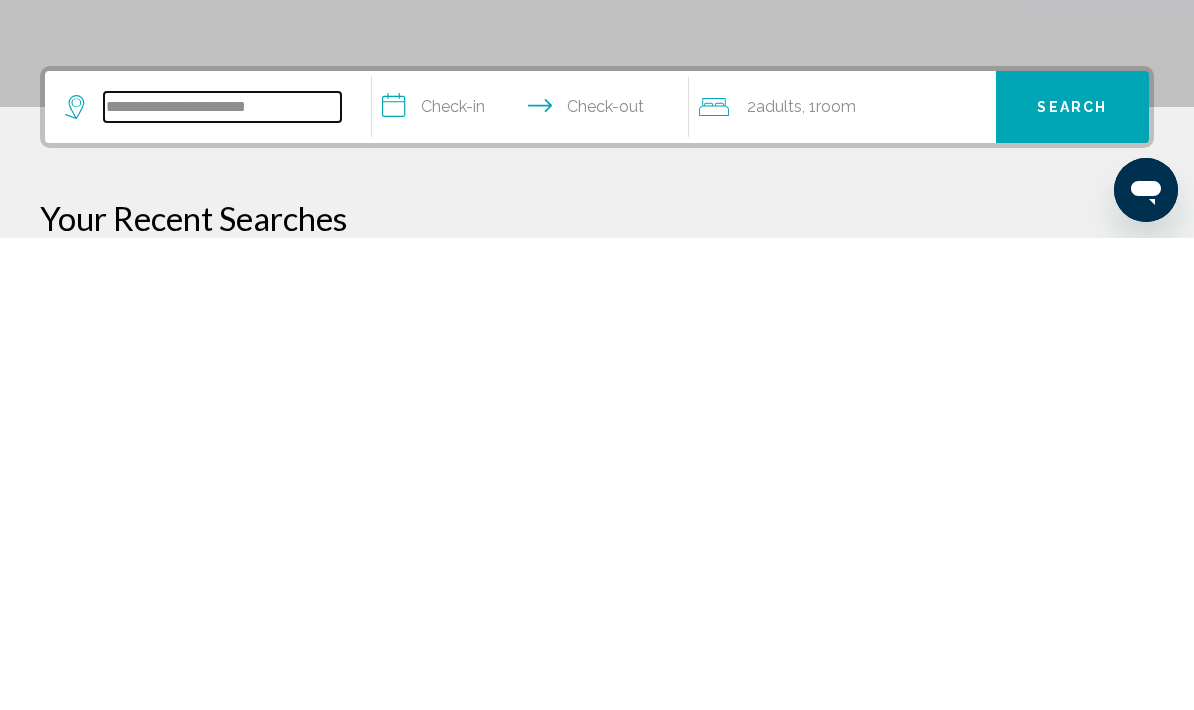 scroll, scrollTop: 22, scrollLeft: 0, axis: vertical 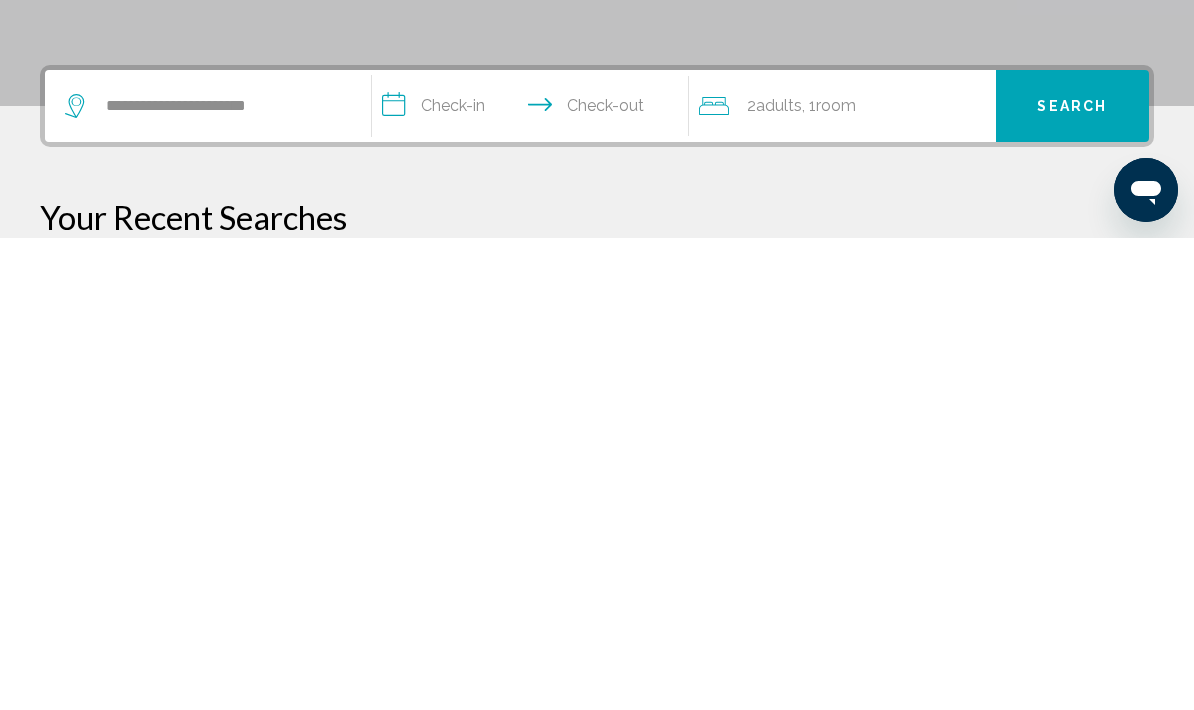click on "**********" at bounding box center [534, 581] 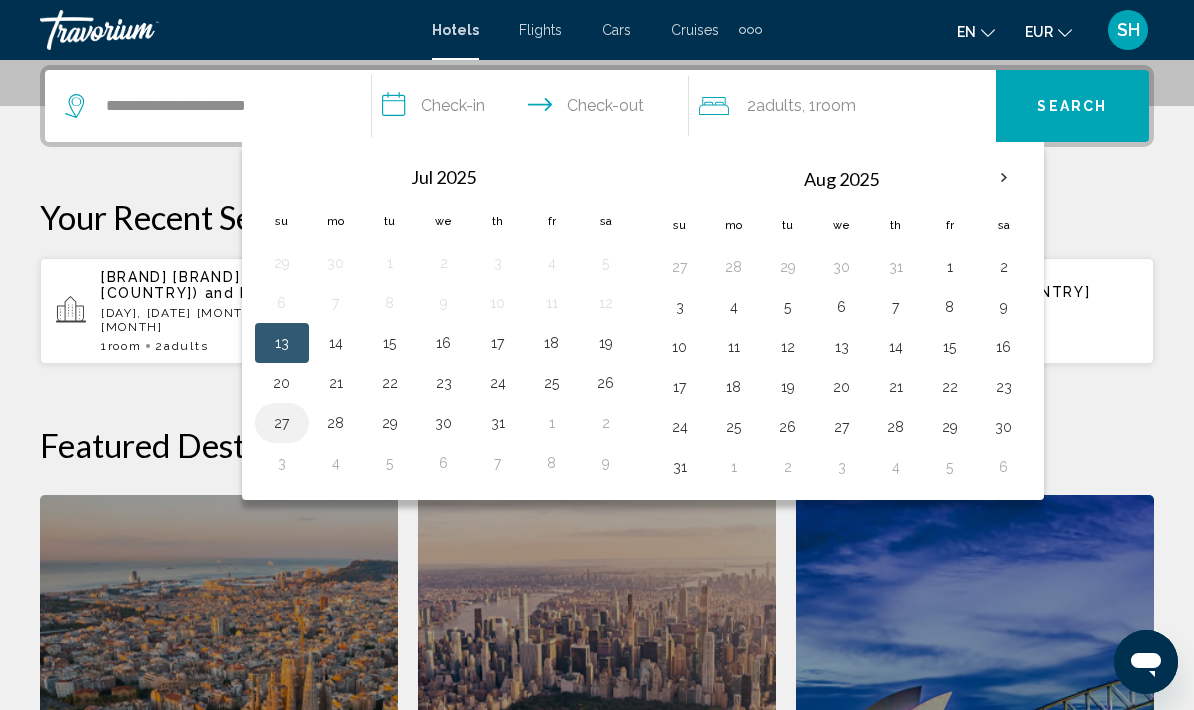 click on "27" at bounding box center (282, 423) 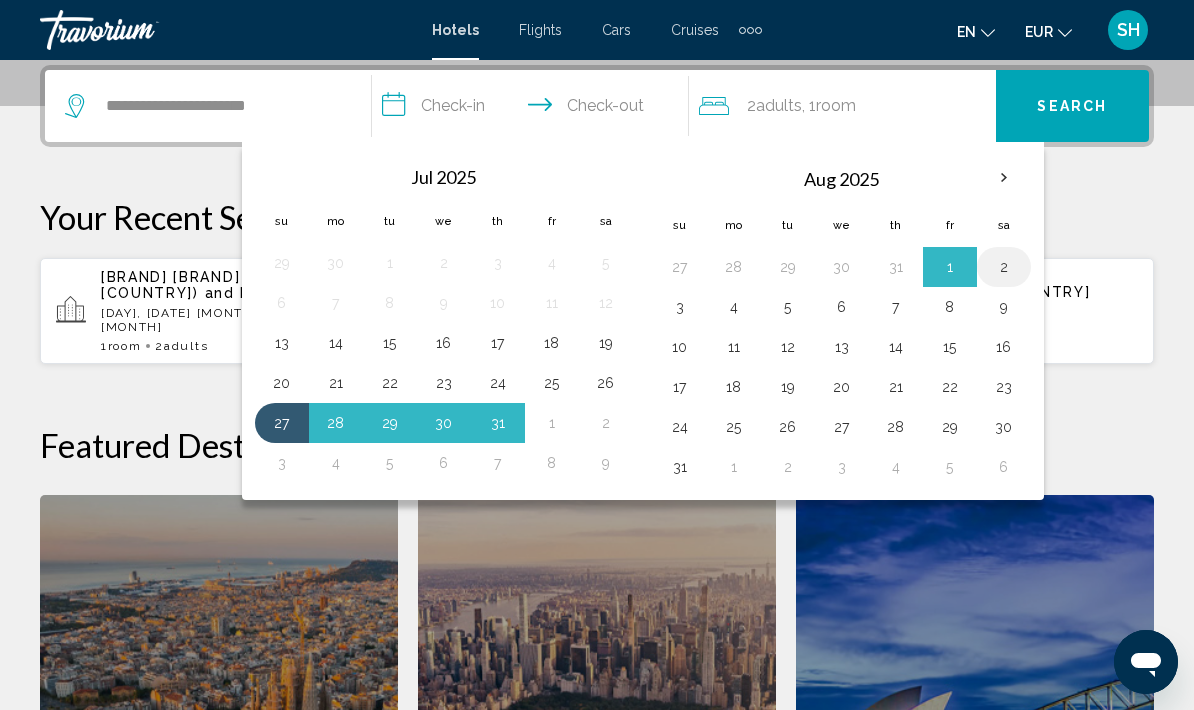 click on "2" at bounding box center [1004, 267] 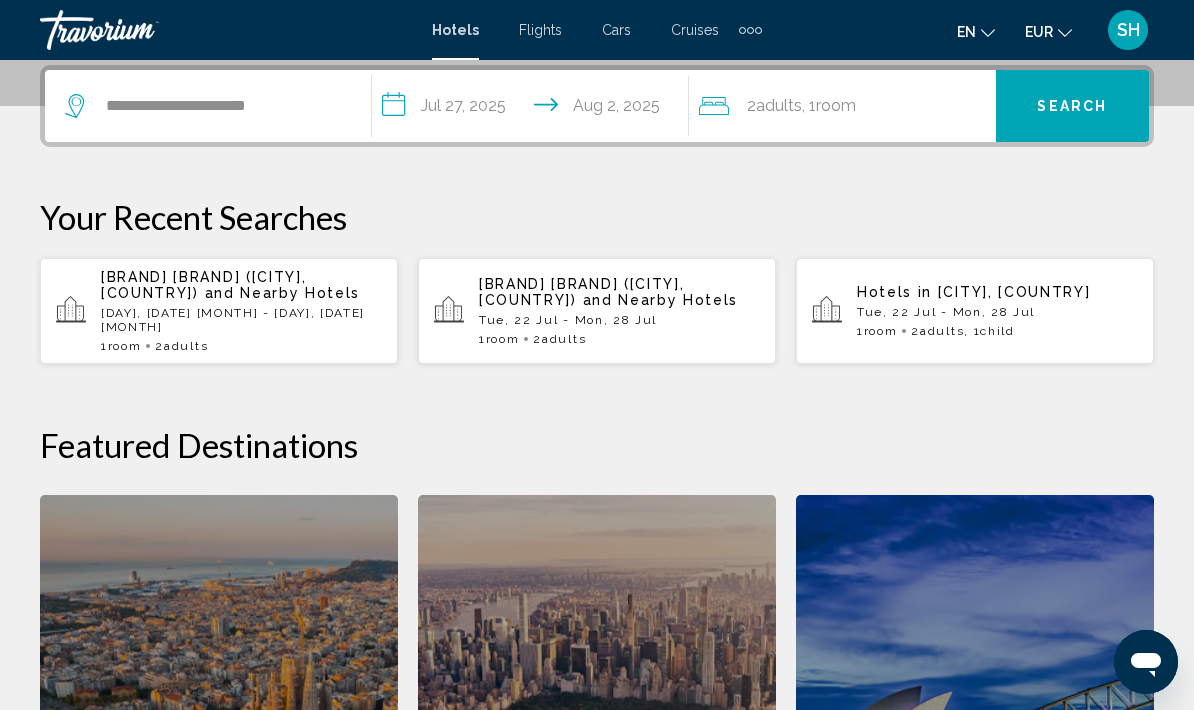 click on "Room" 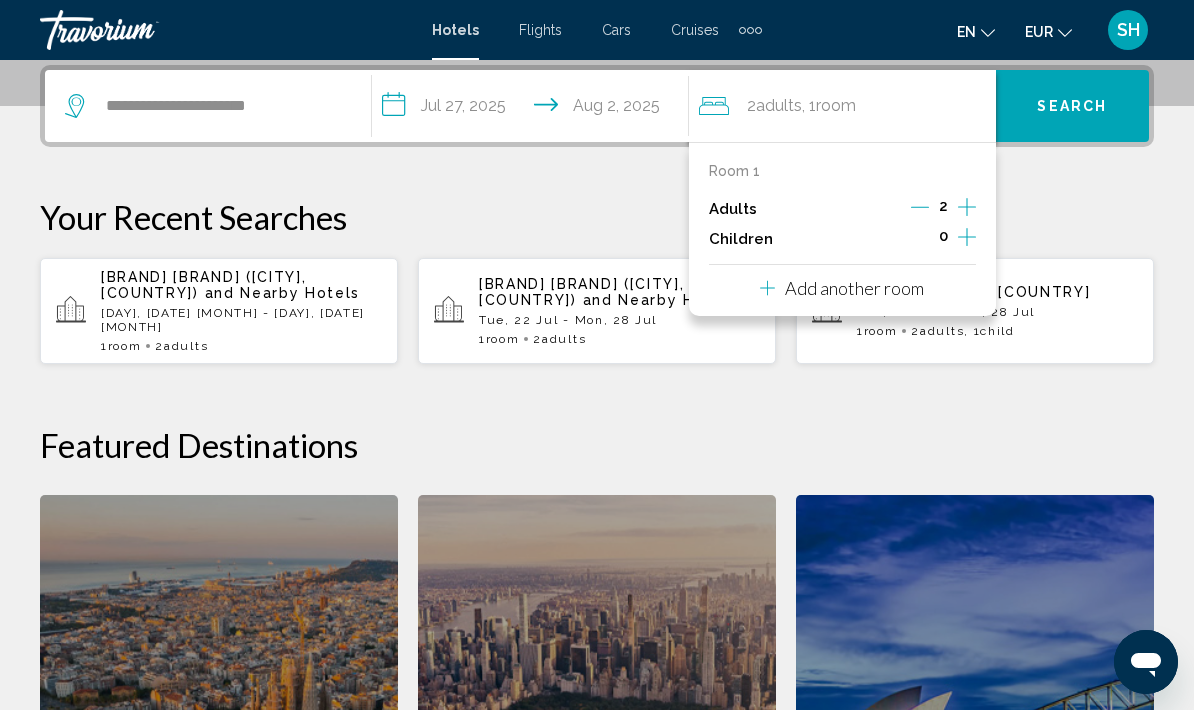 click 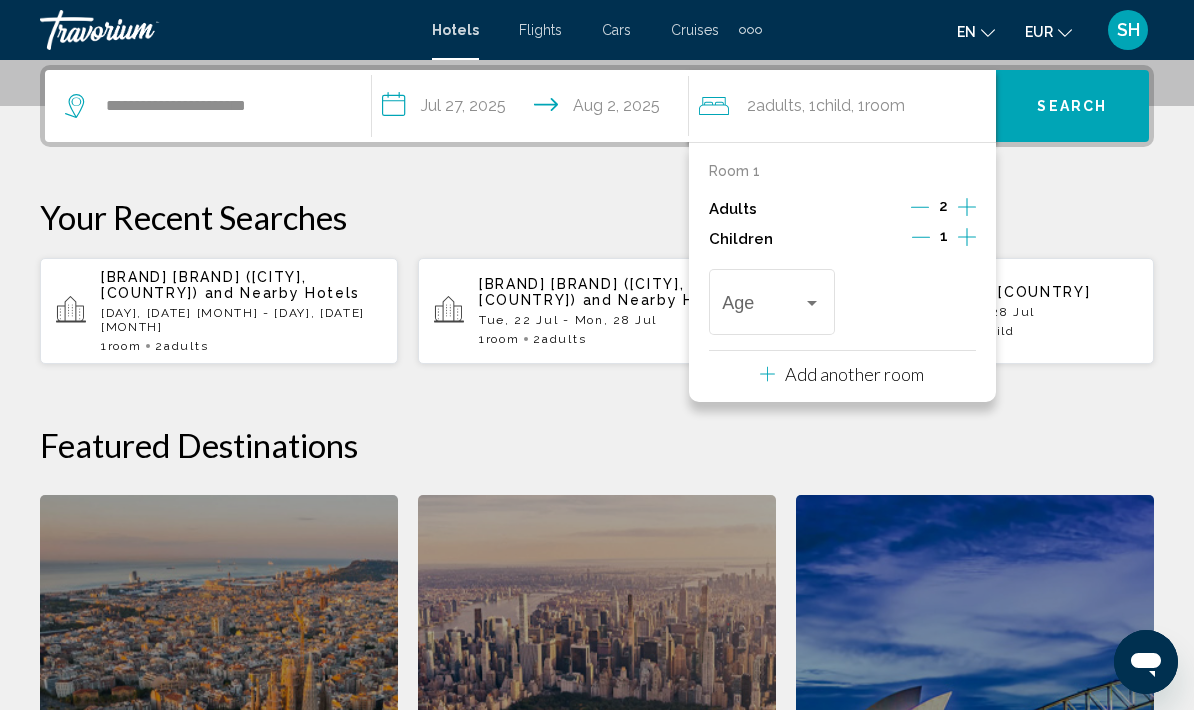 click 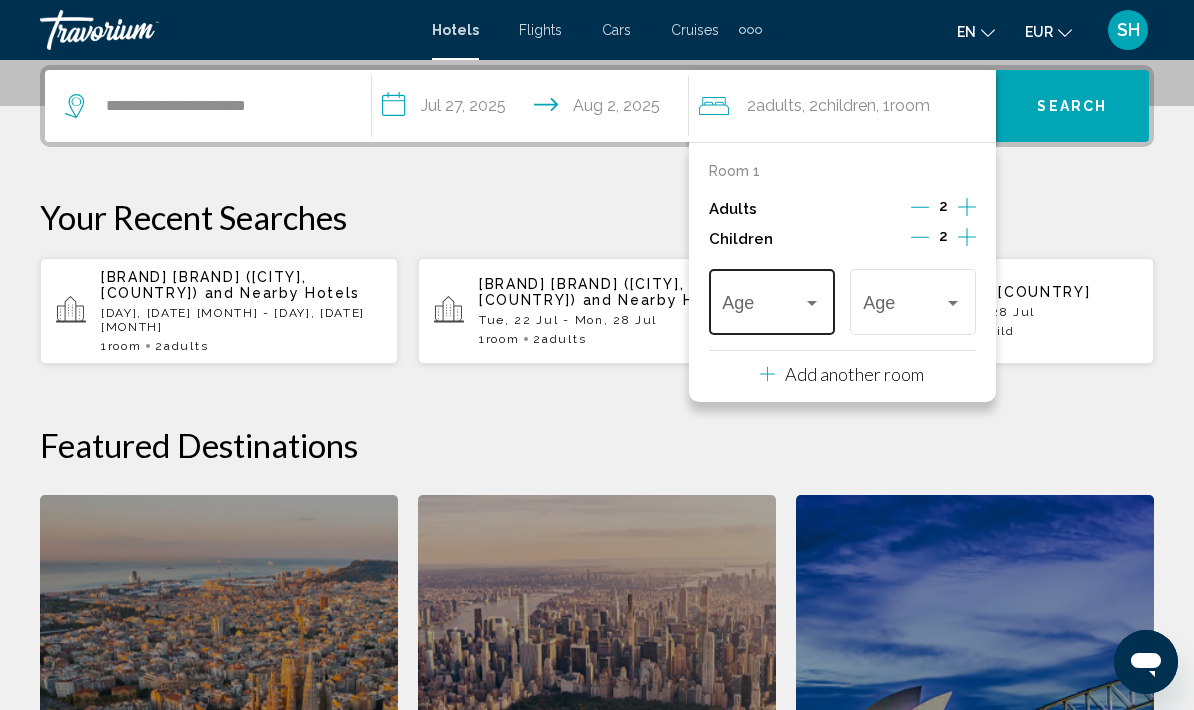 click at bounding box center (812, 303) 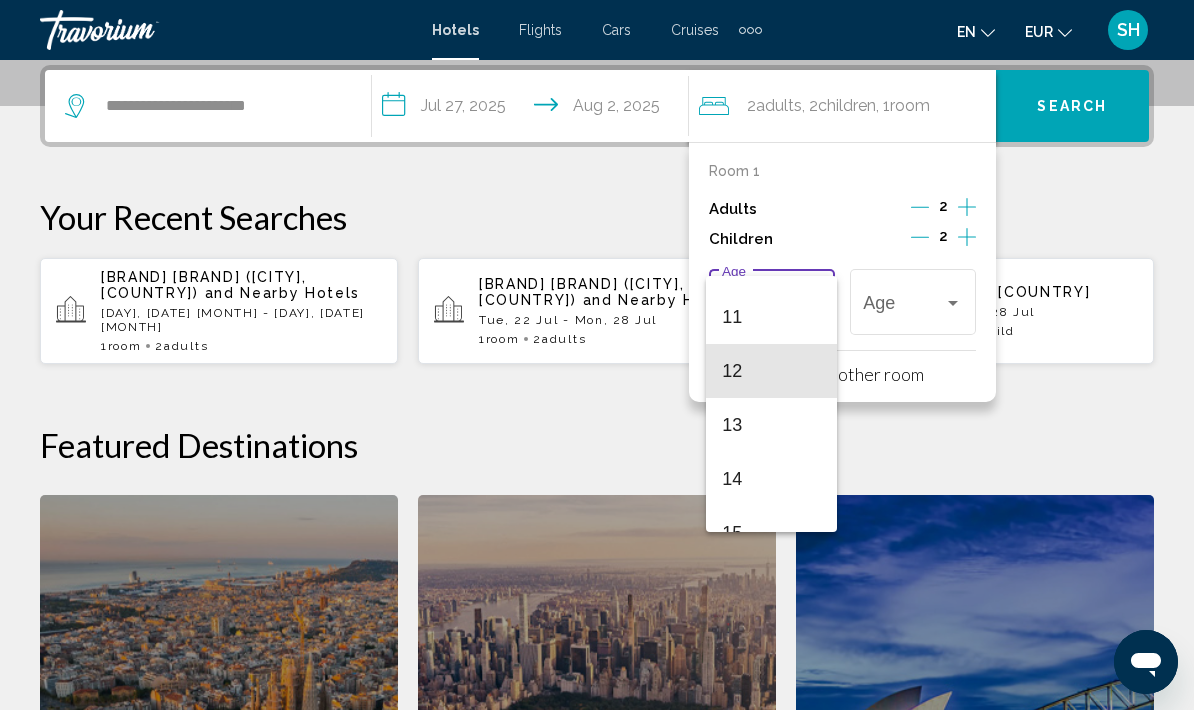 scroll, scrollTop: 554, scrollLeft: 0, axis: vertical 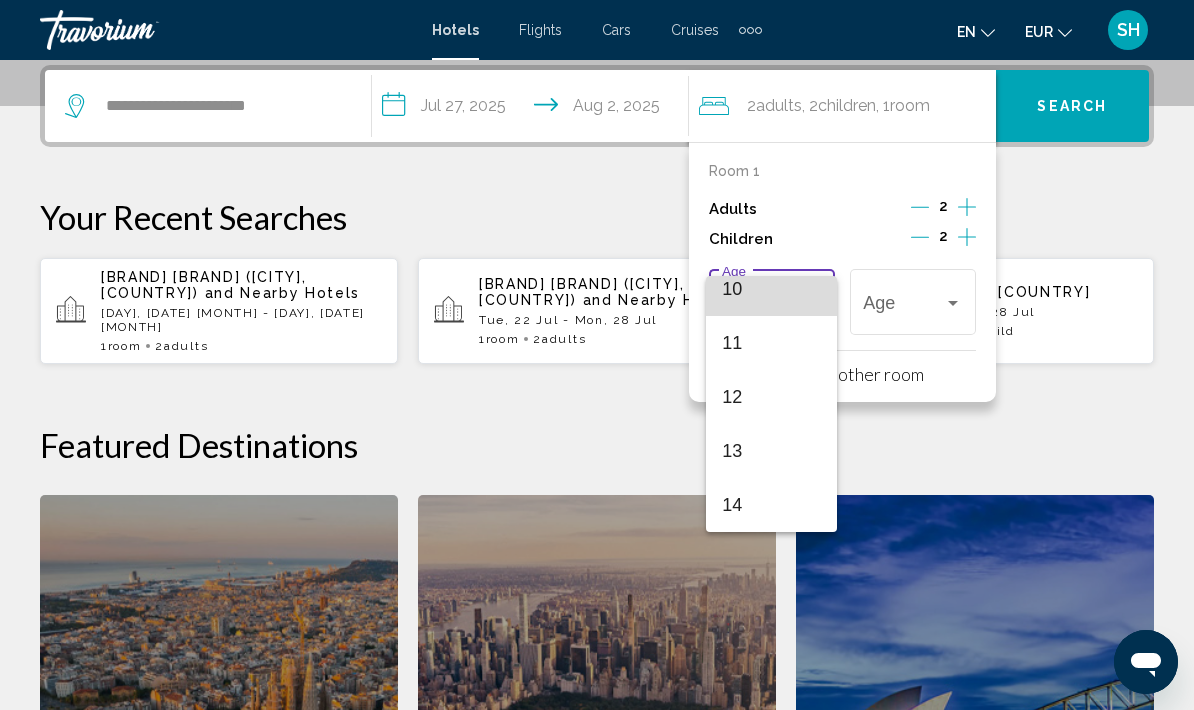click on "10" at bounding box center [771, 289] 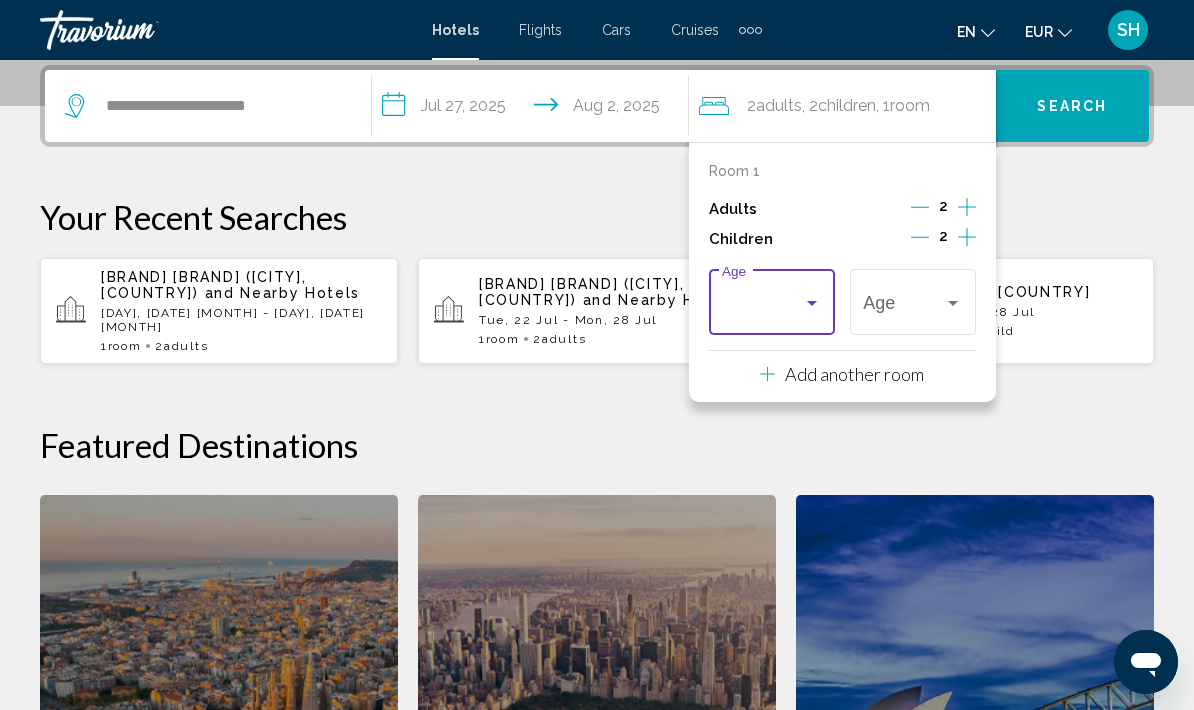 scroll, scrollTop: 540, scrollLeft: 0, axis: vertical 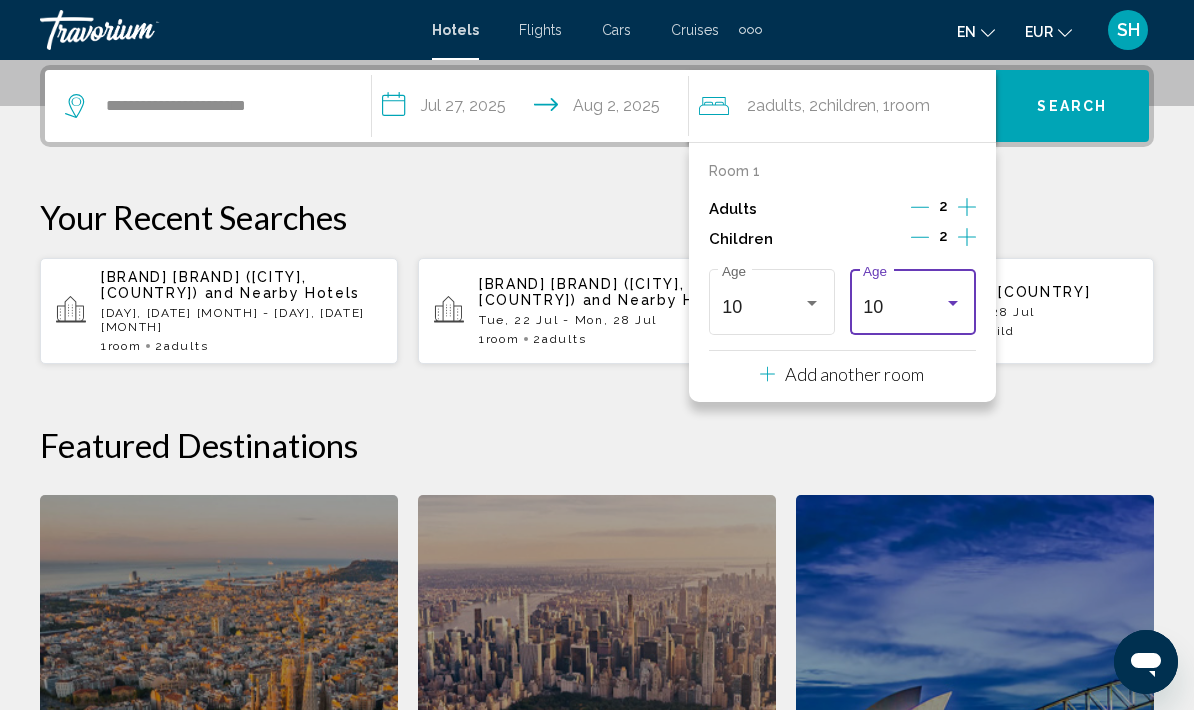 click at bounding box center [953, 303] 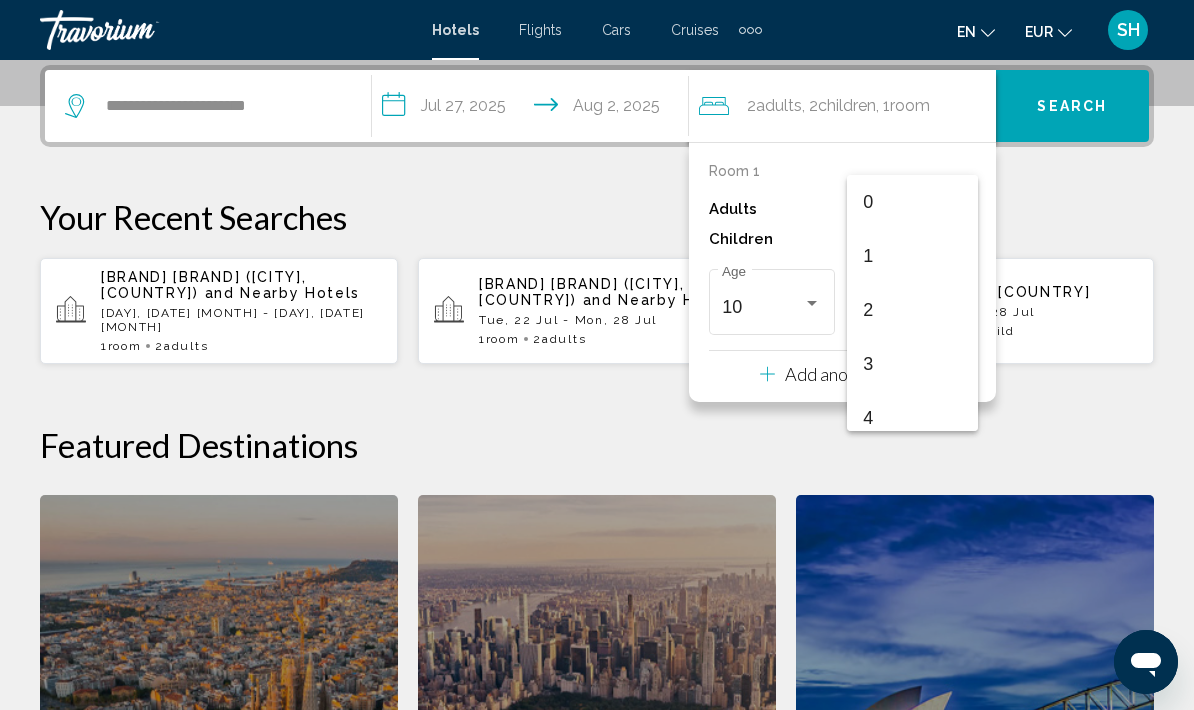 scroll, scrollTop: 0, scrollLeft: 0, axis: both 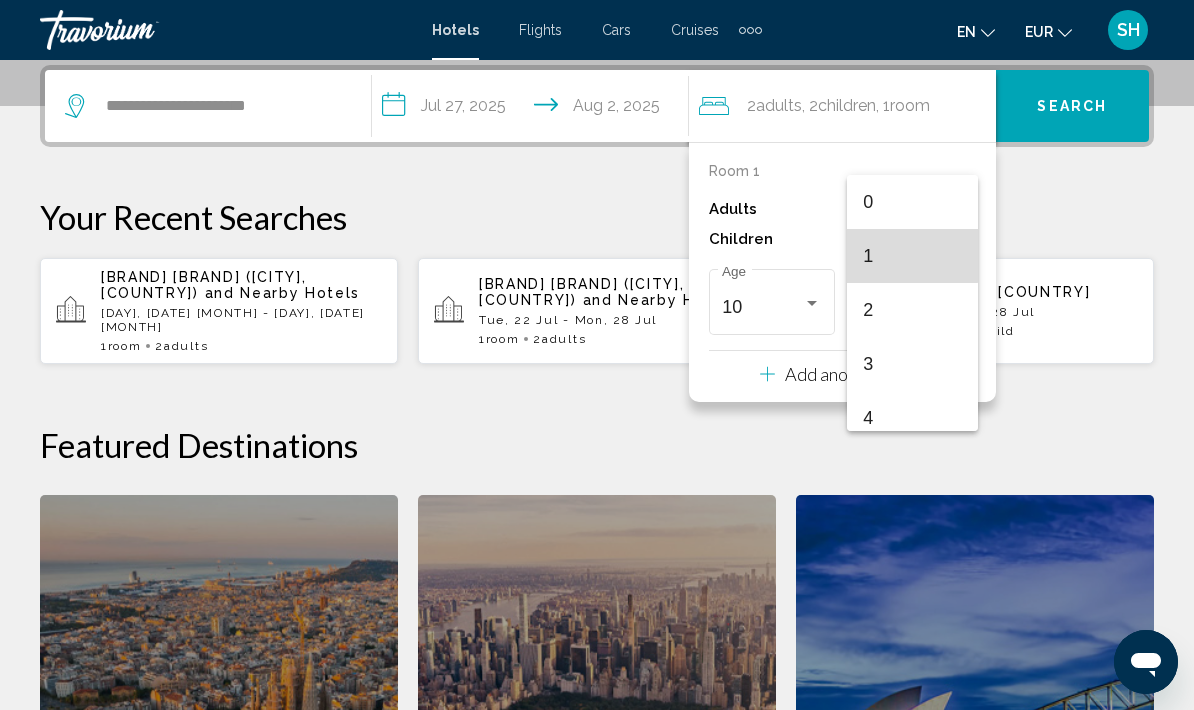 click on "1" at bounding box center (912, 256) 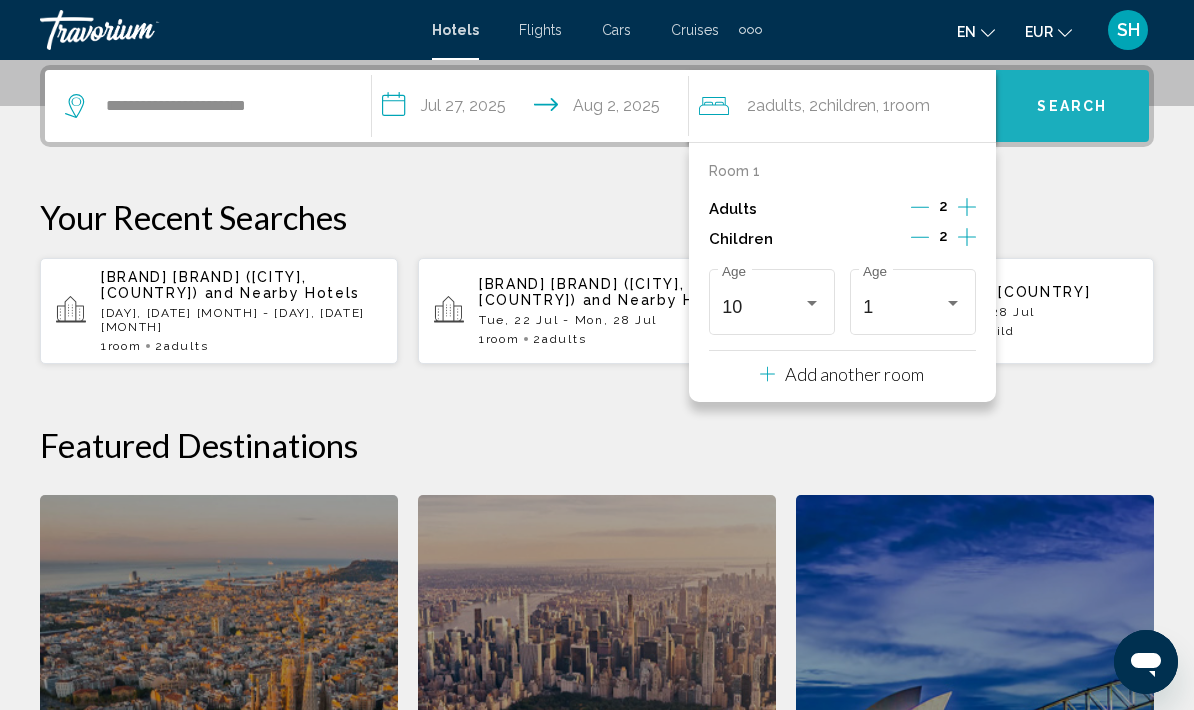 click on "Search" at bounding box center [1072, 107] 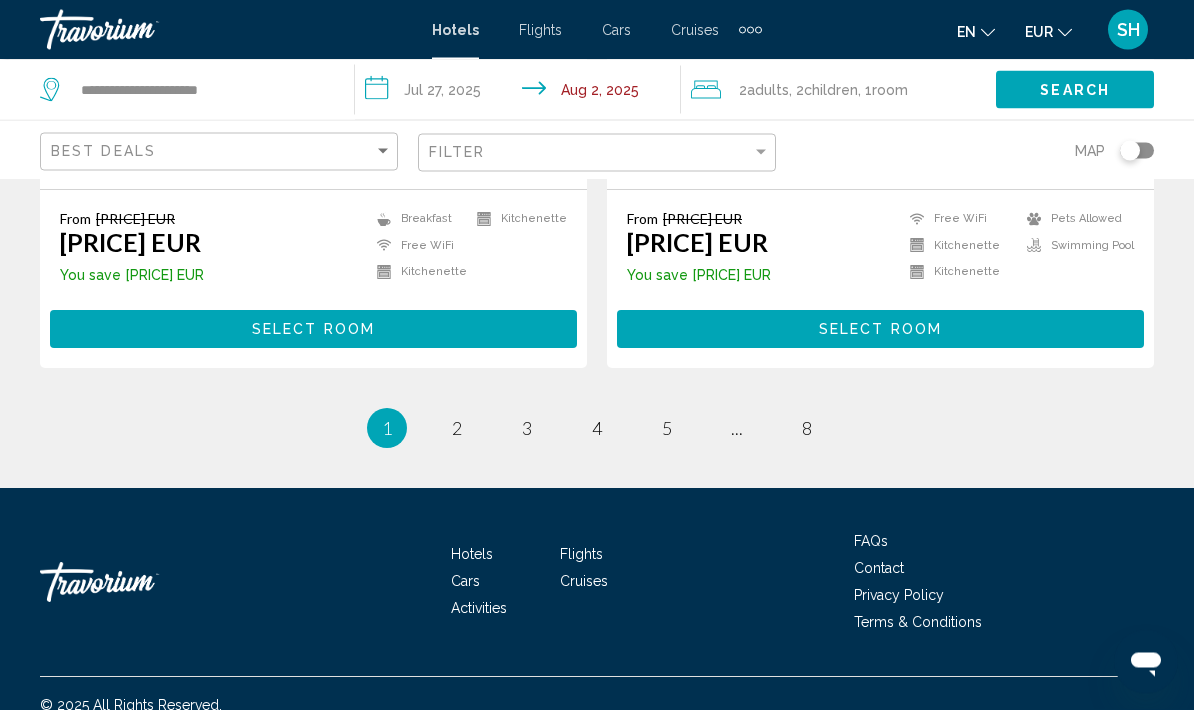 scroll, scrollTop: 4166, scrollLeft: 0, axis: vertical 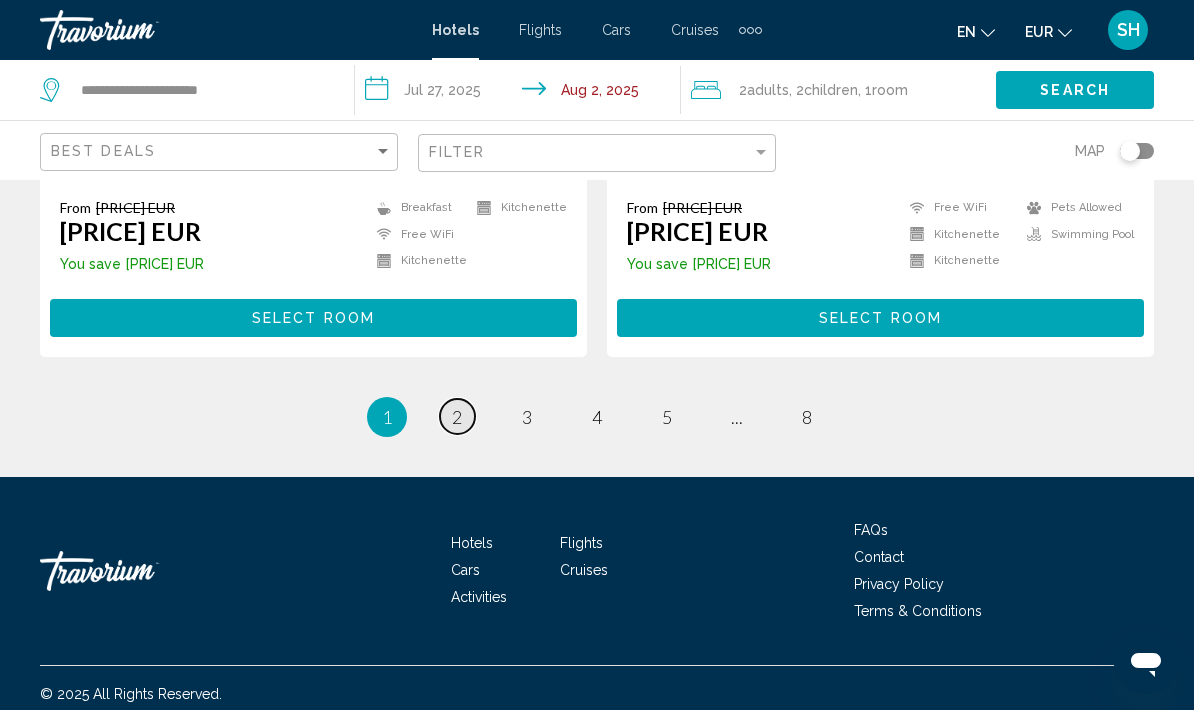 click on "2" at bounding box center [457, 417] 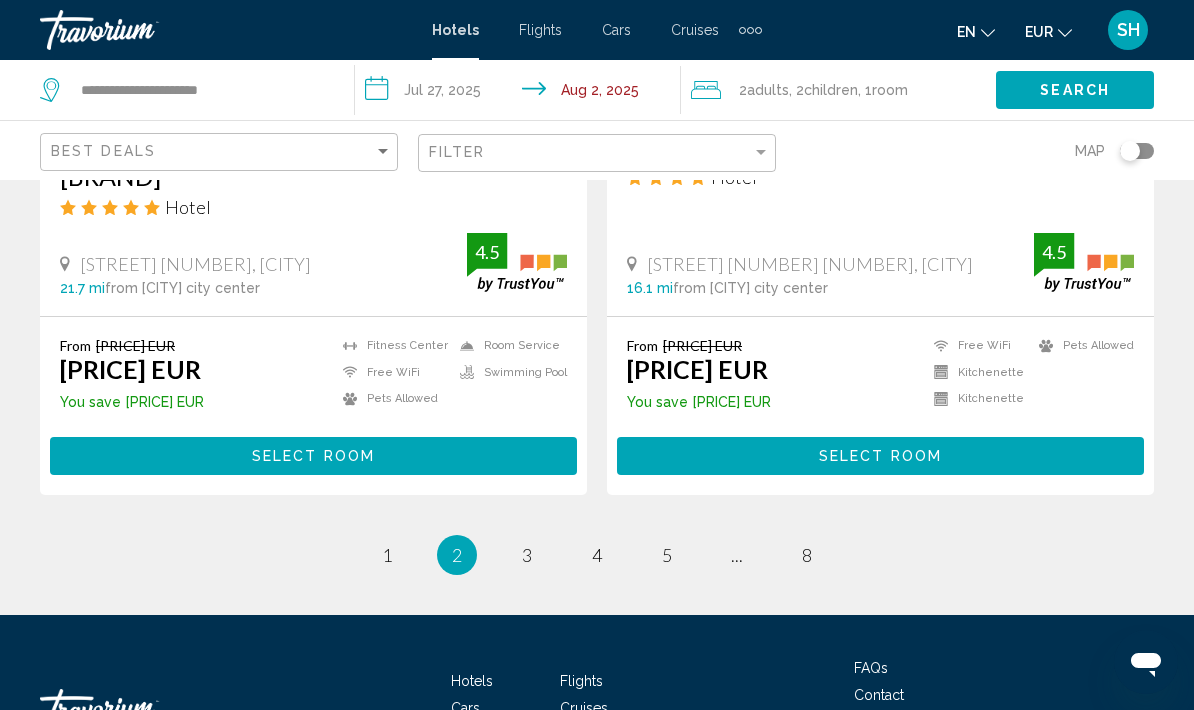 scroll, scrollTop: 4066, scrollLeft: 0, axis: vertical 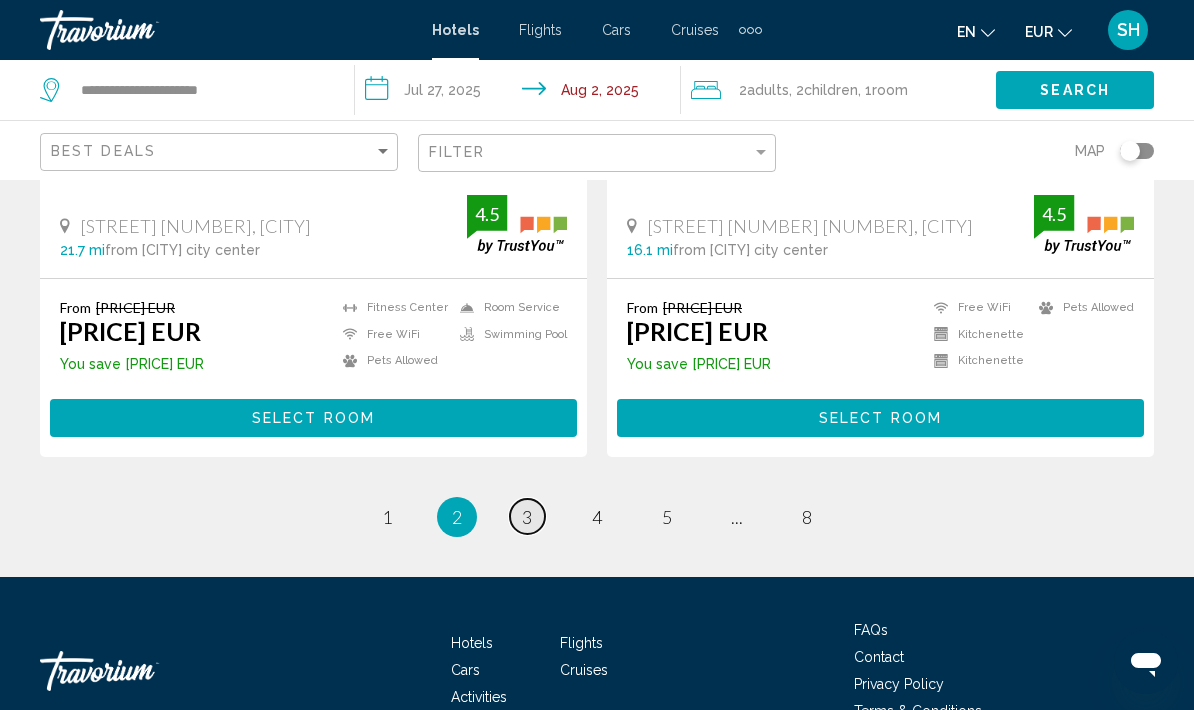click on "page  3" at bounding box center [527, 516] 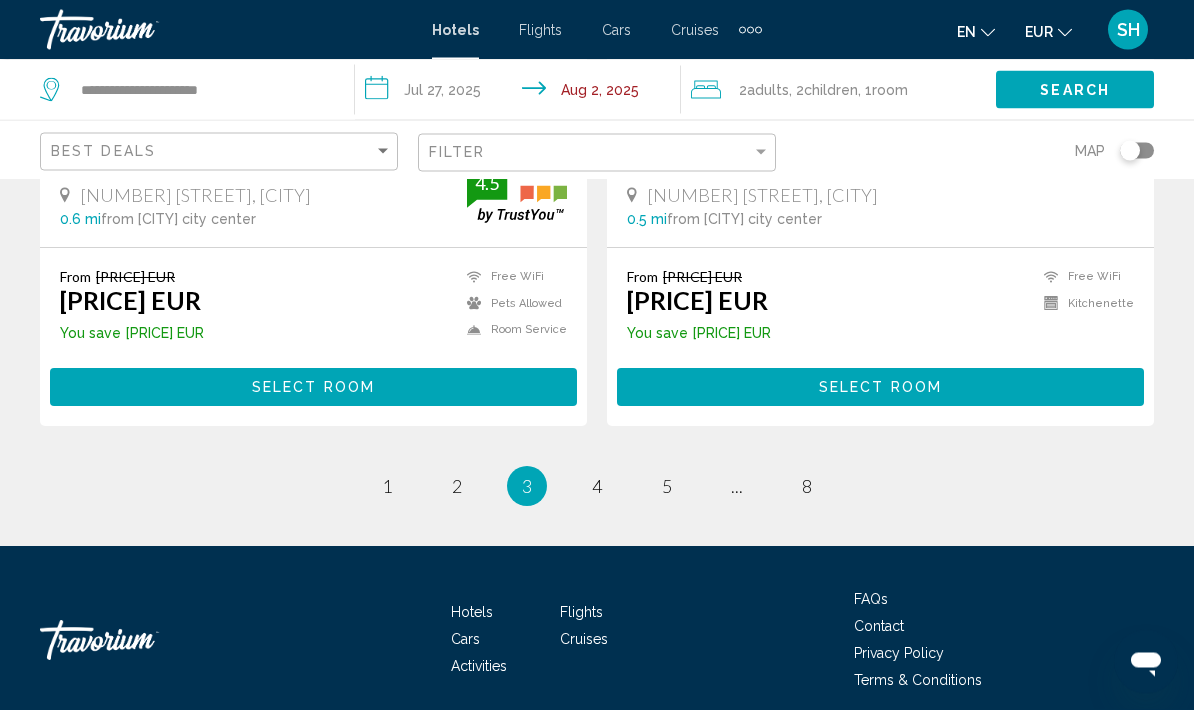 scroll, scrollTop: 4188, scrollLeft: 0, axis: vertical 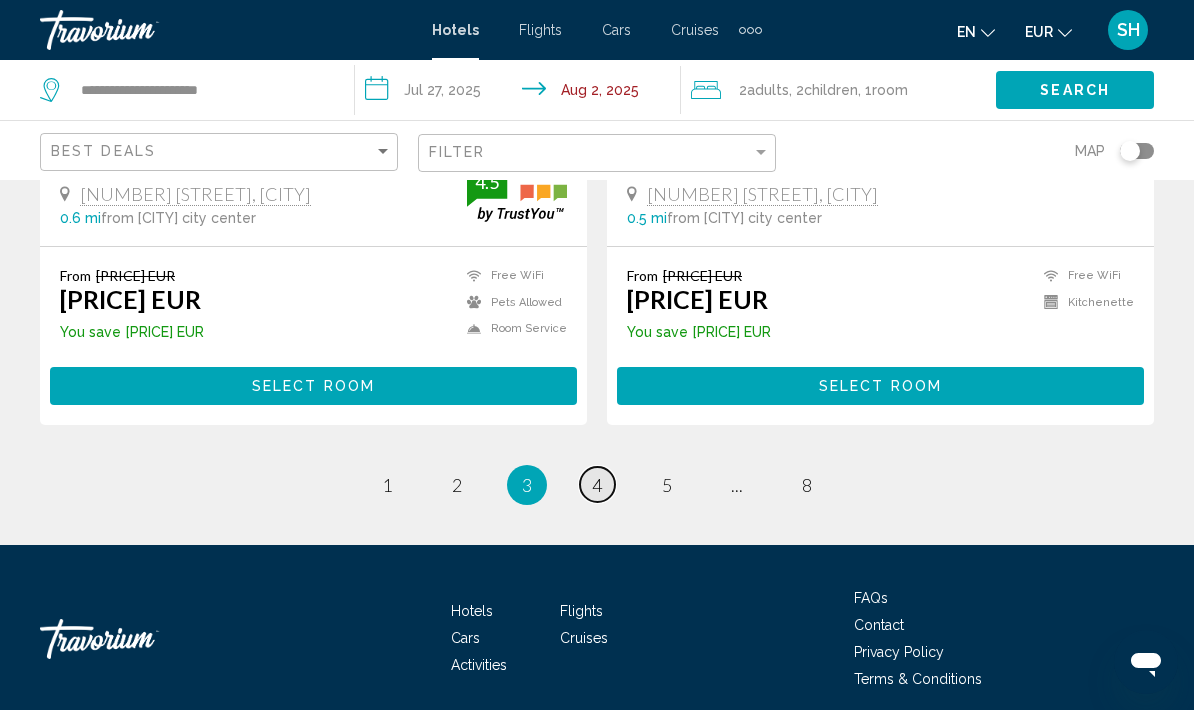 click on "page  4" at bounding box center [597, 484] 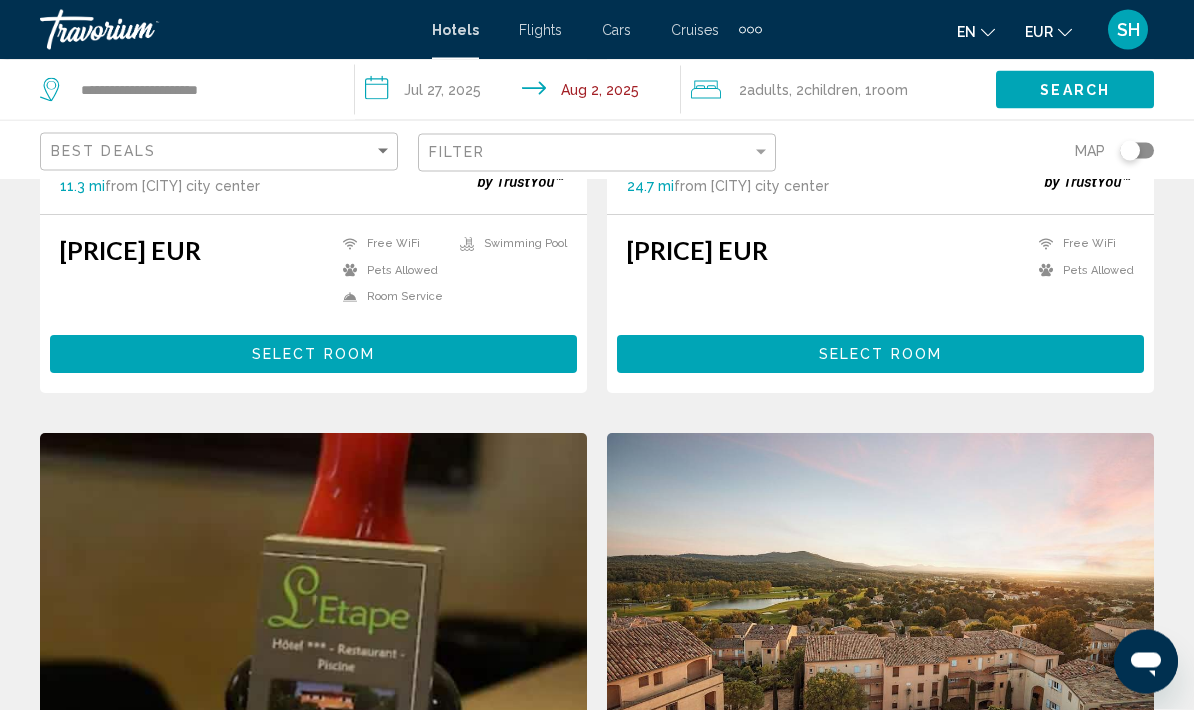 scroll, scrollTop: 1423, scrollLeft: 0, axis: vertical 